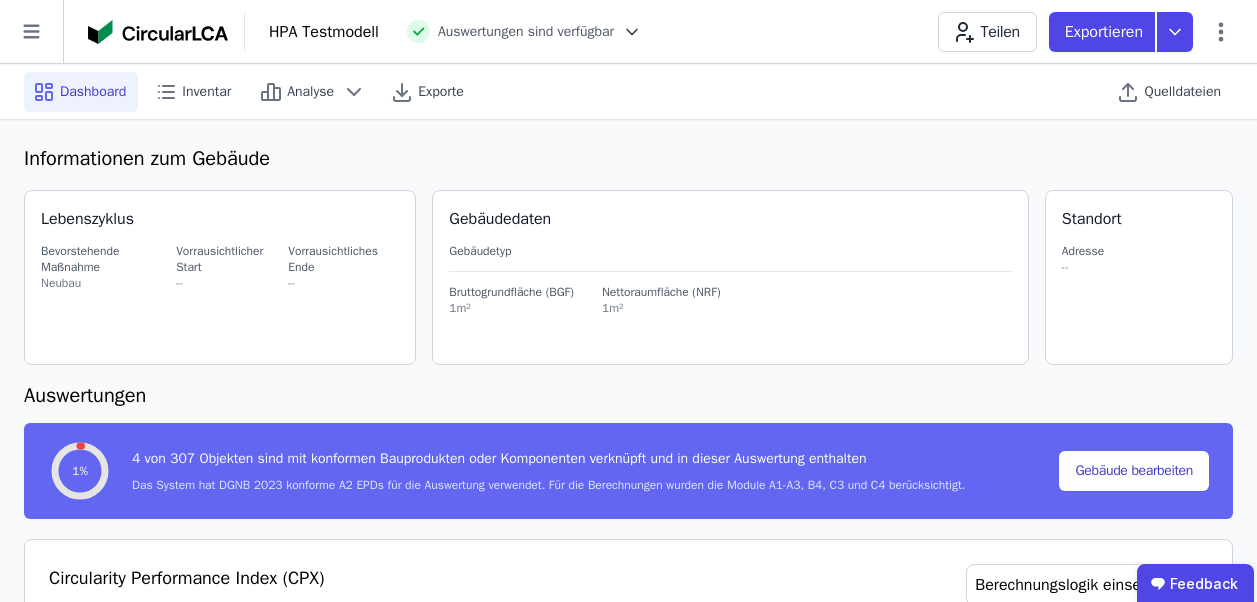 select on "*" 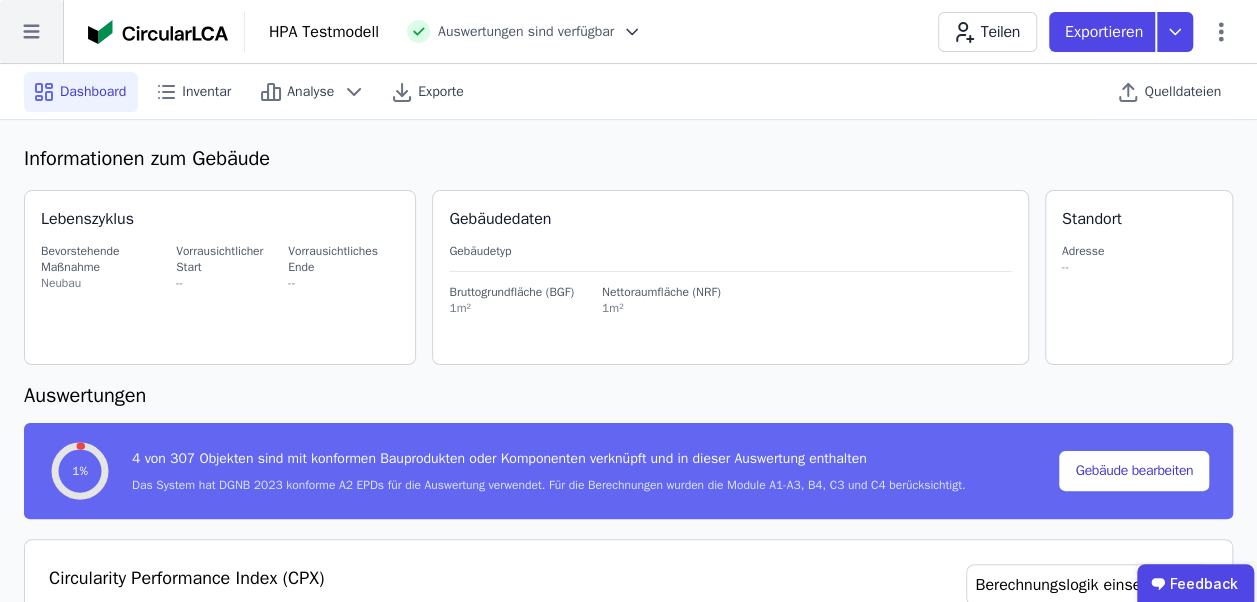 click 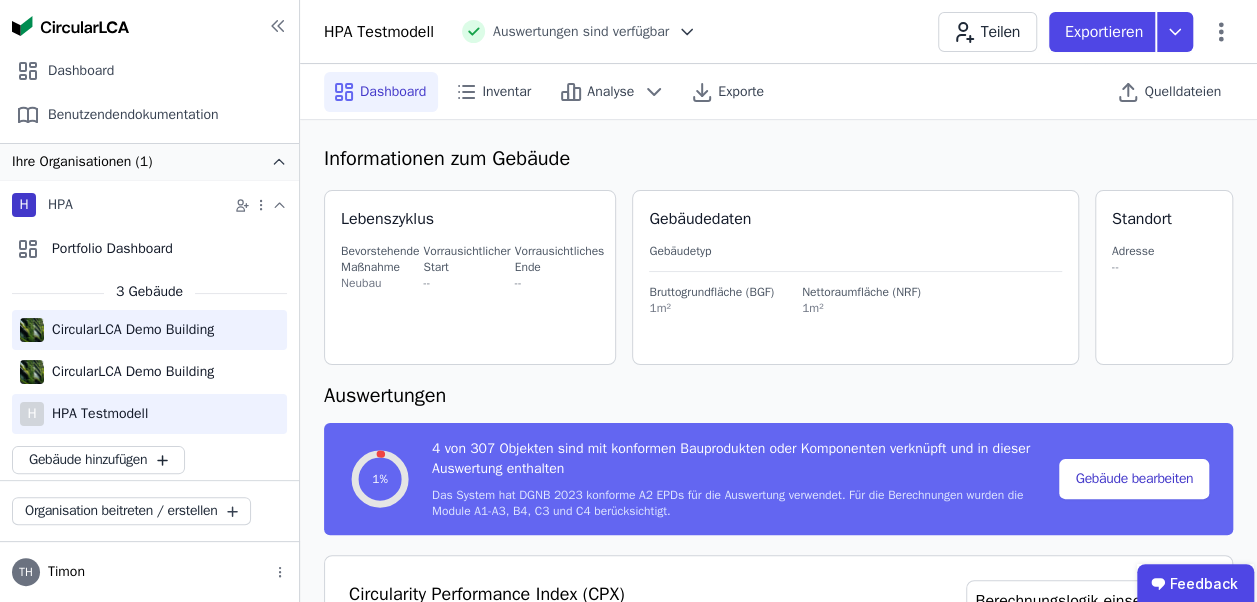 click on "CircularLCA Demo Building" at bounding box center (129, 330) 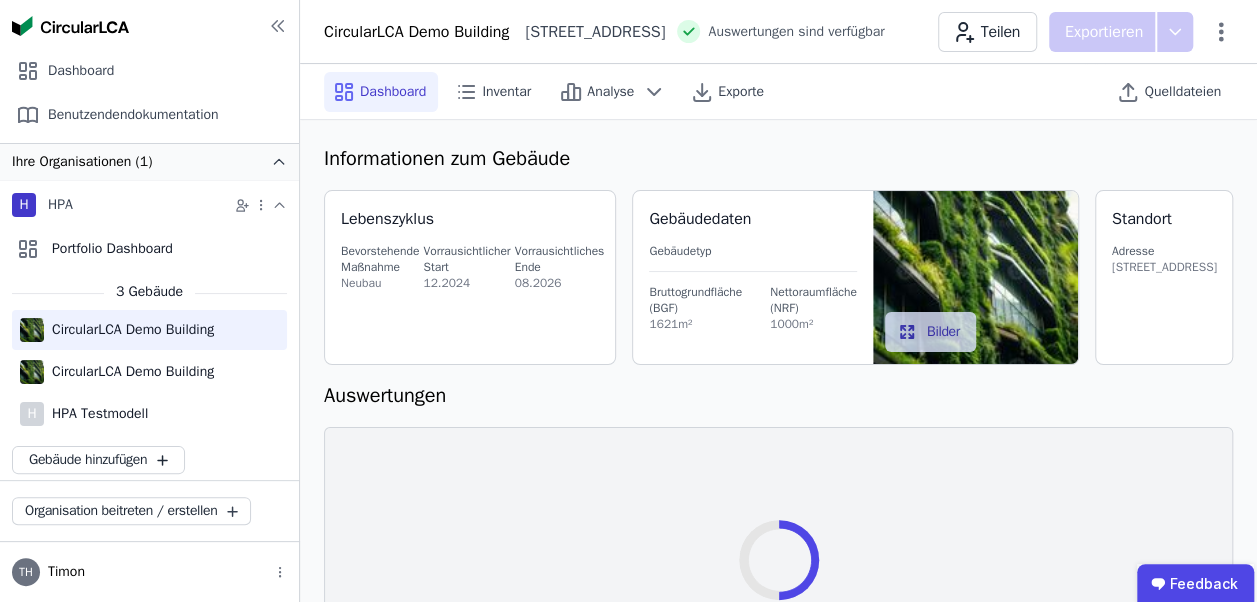 select on "*" 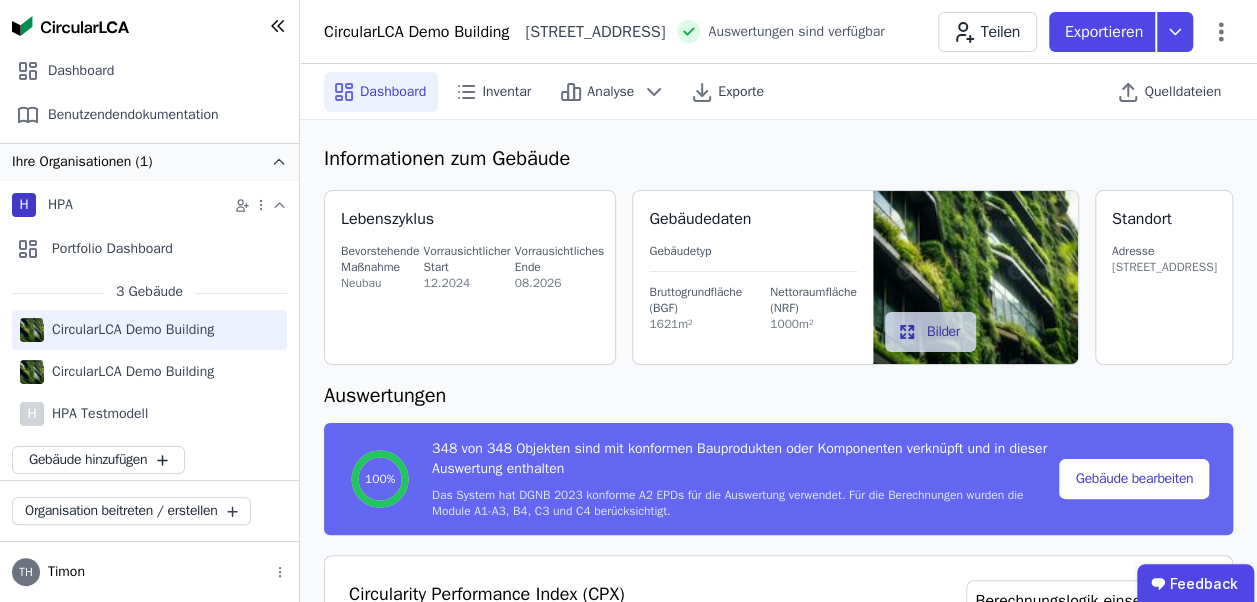 click 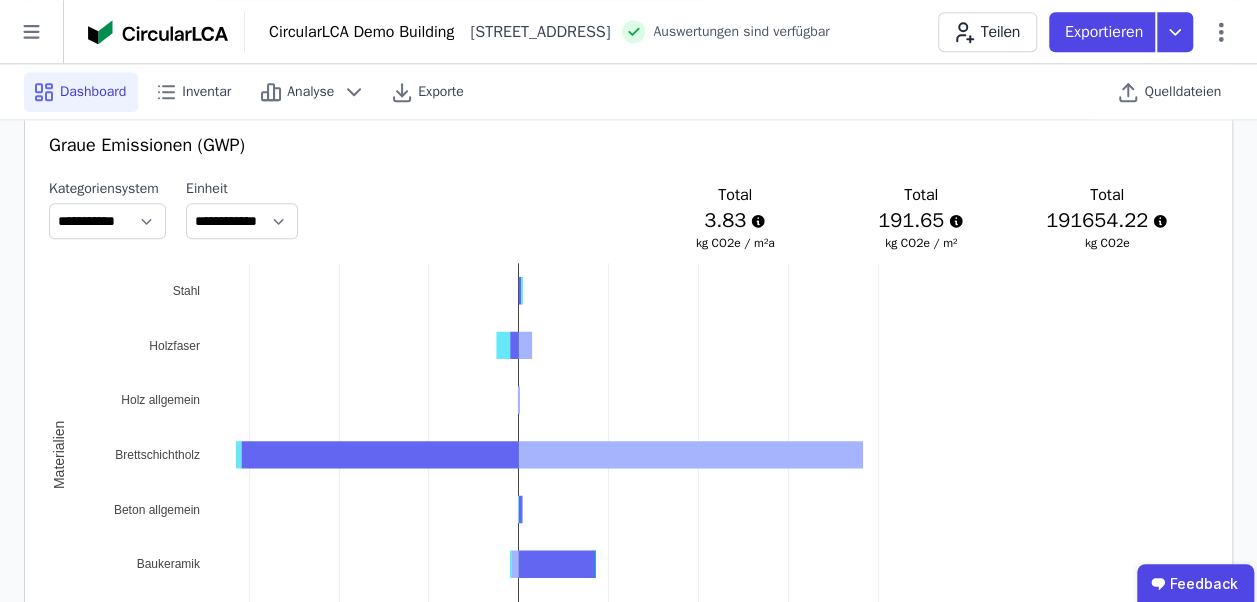 scroll, scrollTop: 1175, scrollLeft: 0, axis: vertical 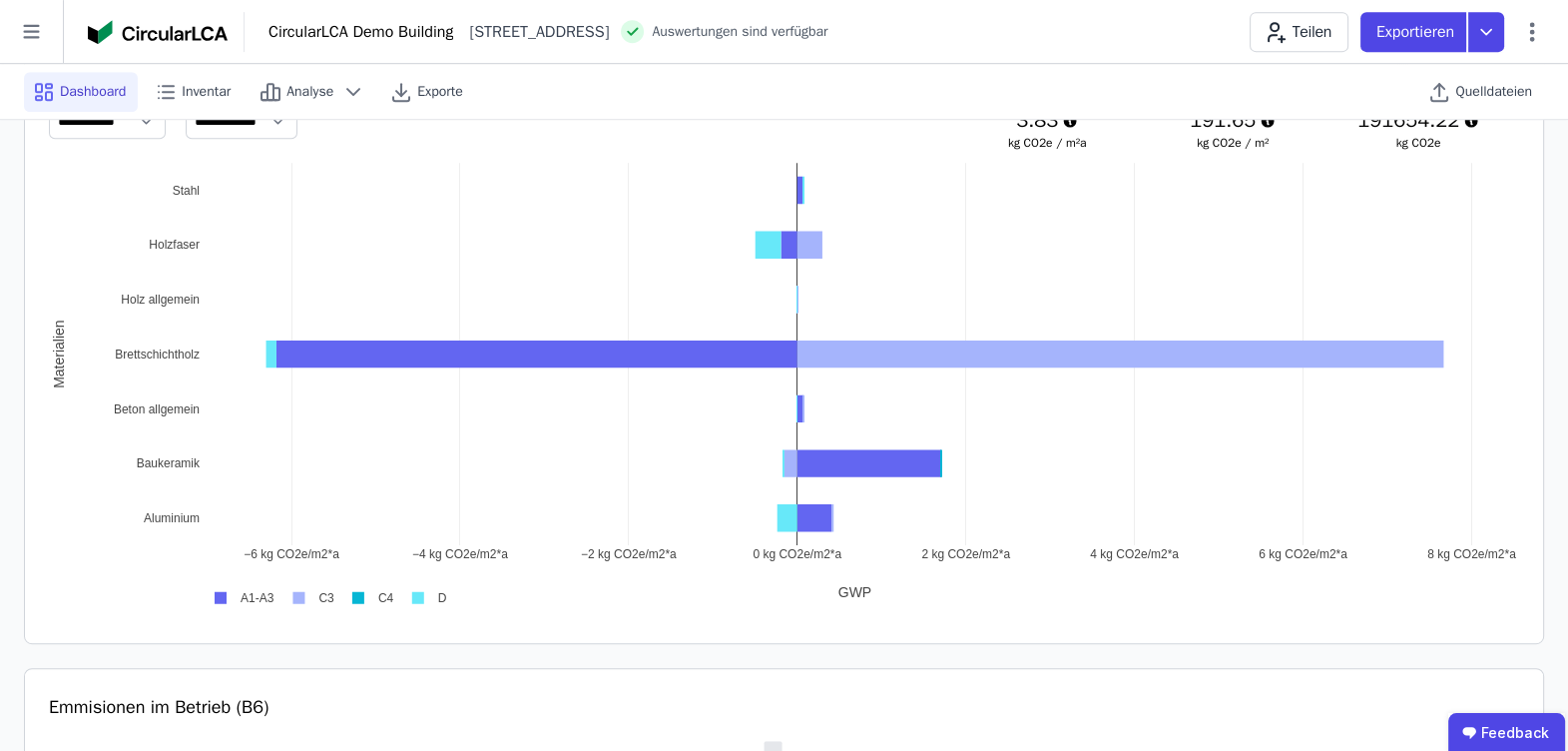 drag, startPoint x: 933, startPoint y: 12, endPoint x: 708, endPoint y: 682, distance: 706.7708 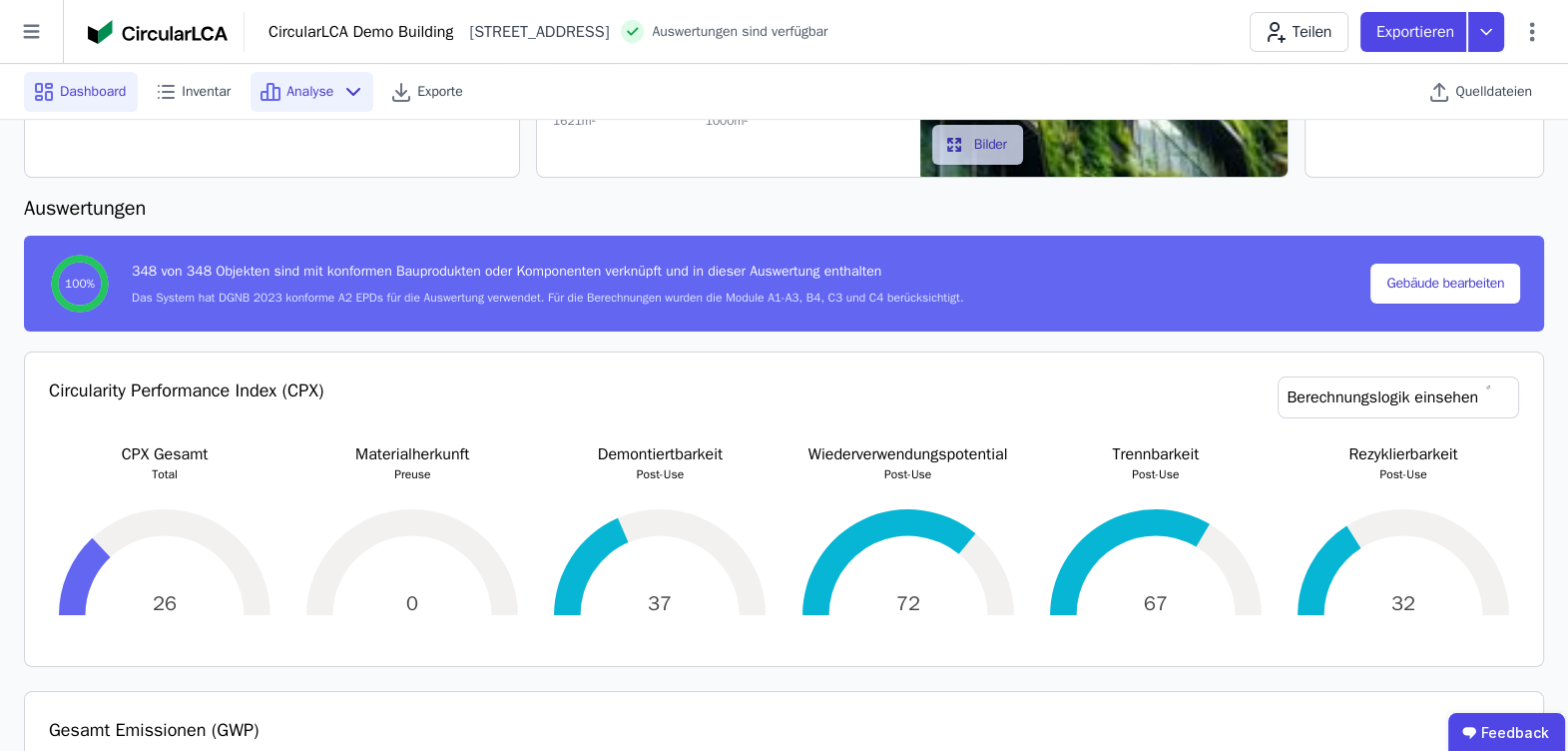 scroll, scrollTop: 175, scrollLeft: 0, axis: vertical 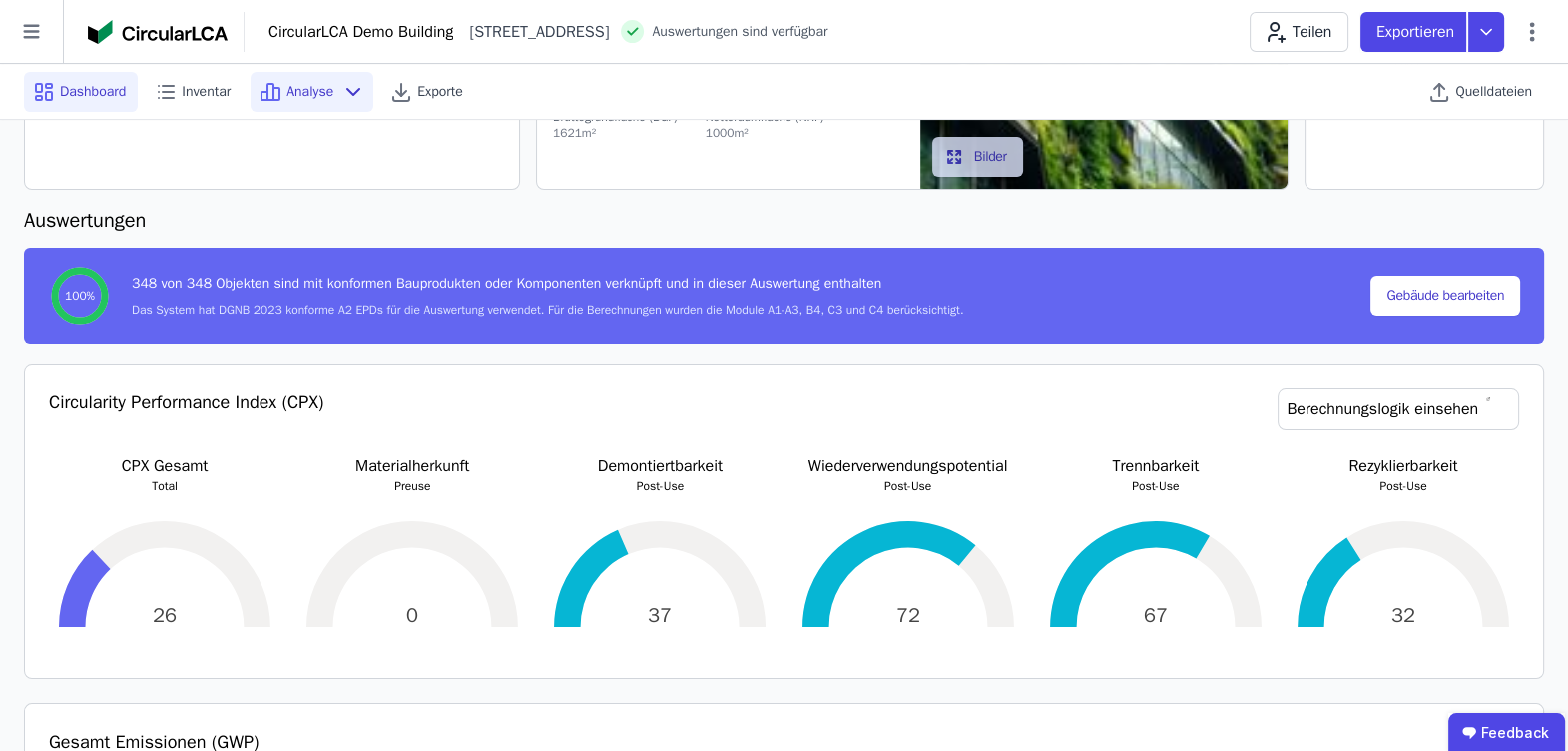 click on "Analyse" at bounding box center (309, 92) 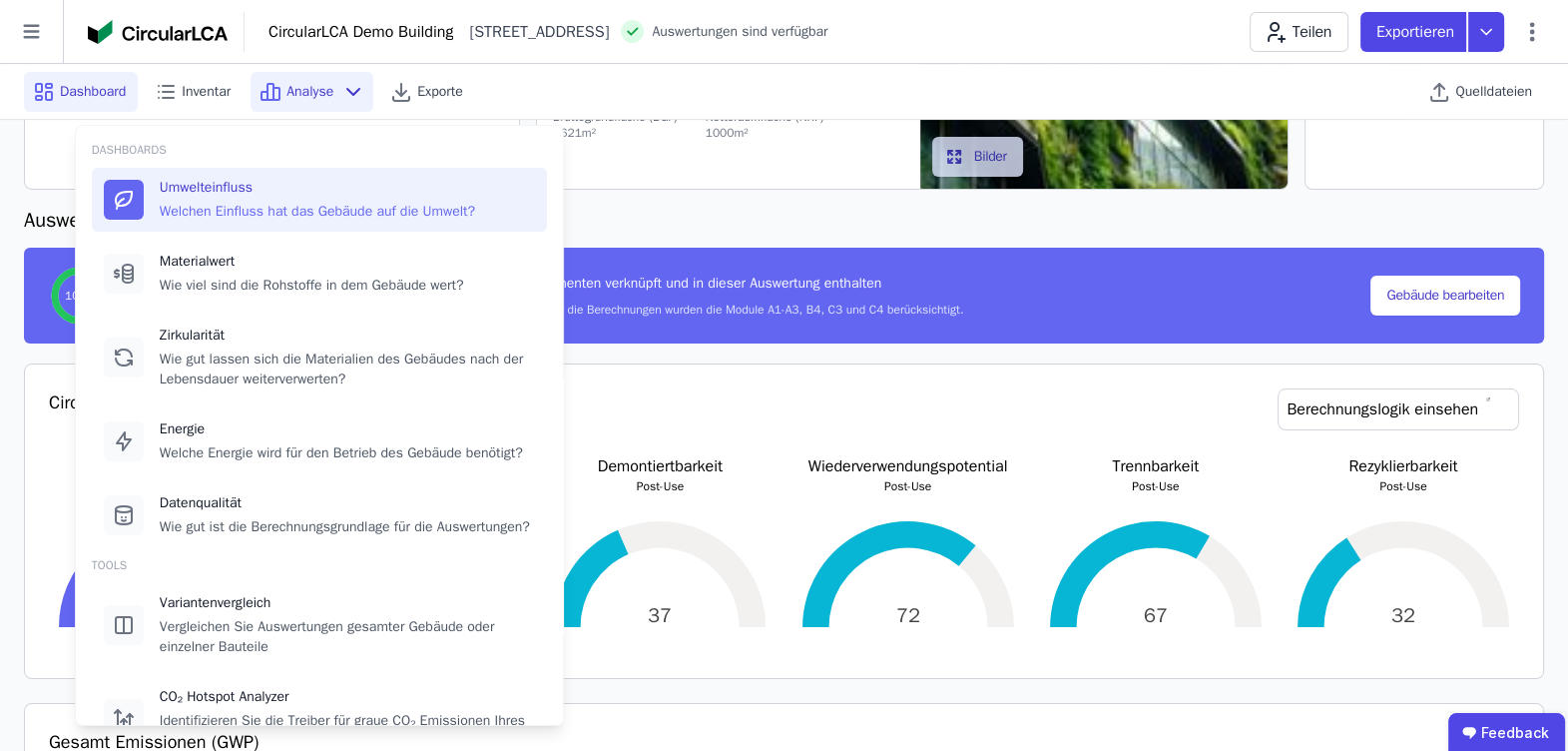 click on "Welchen Einfluss hat das Gebäude auf die Umwelt?" at bounding box center [317, 212] 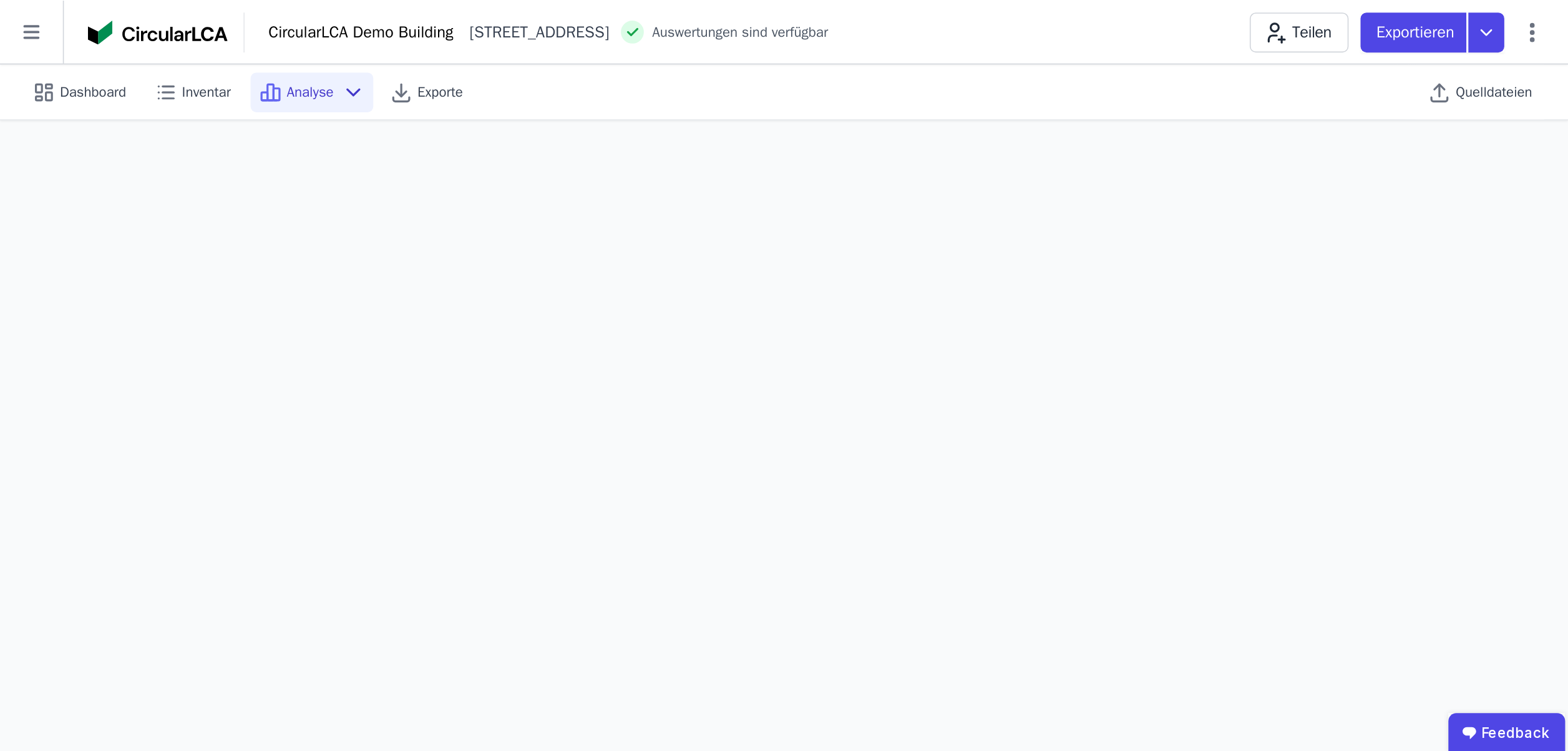 scroll, scrollTop: 0, scrollLeft: 0, axis: both 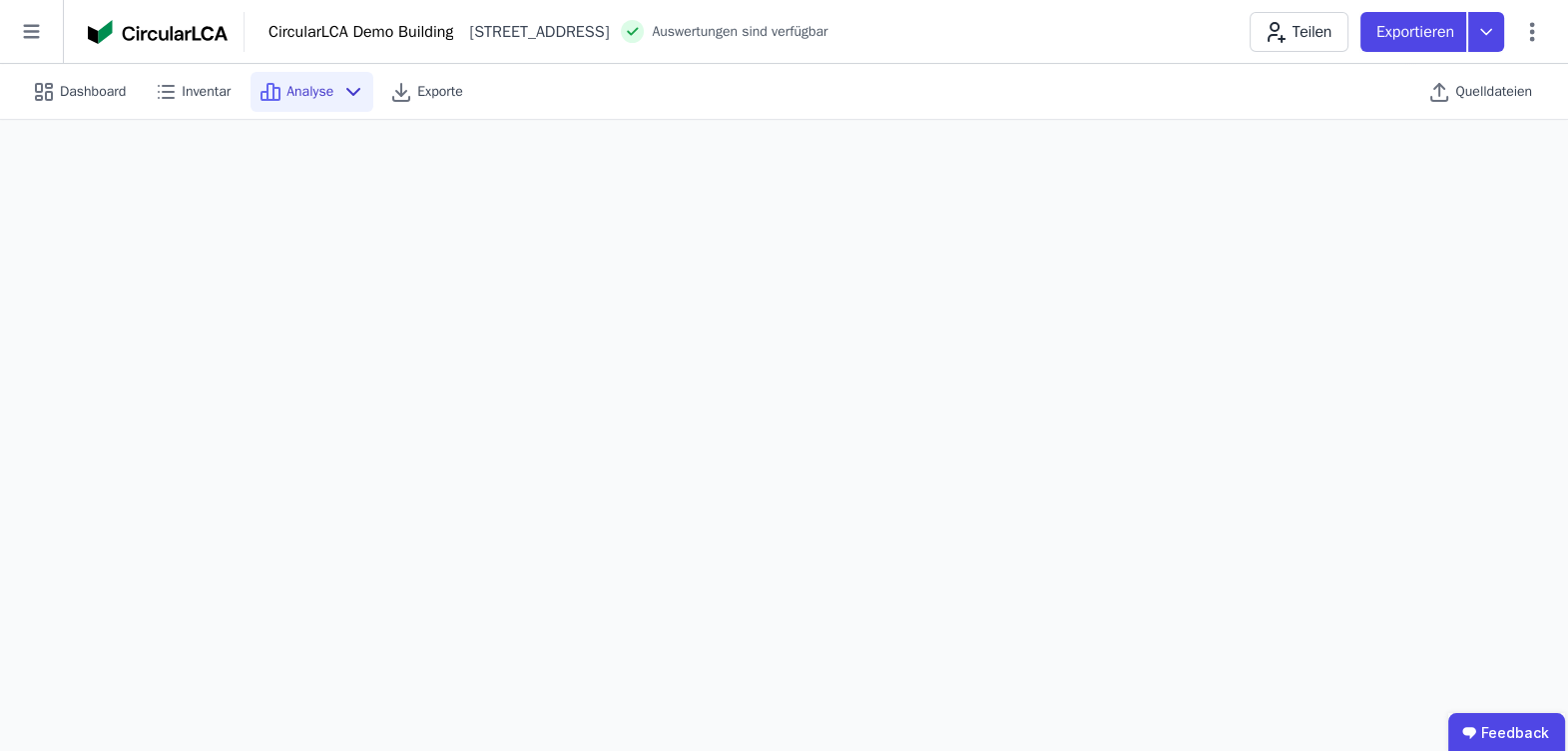 click on "Analyse" at bounding box center [311, 92] 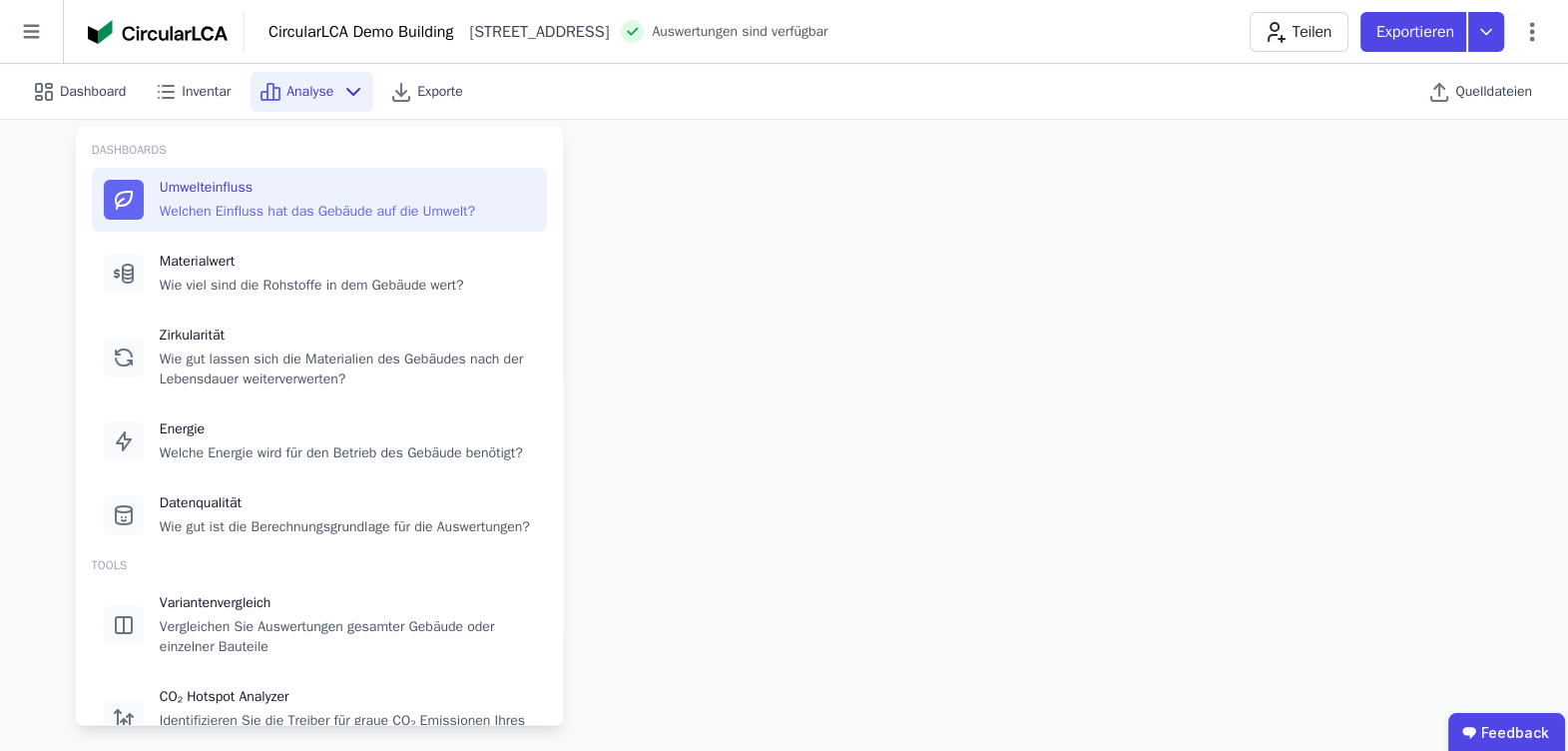 click on "Analyse" at bounding box center [311, 92] 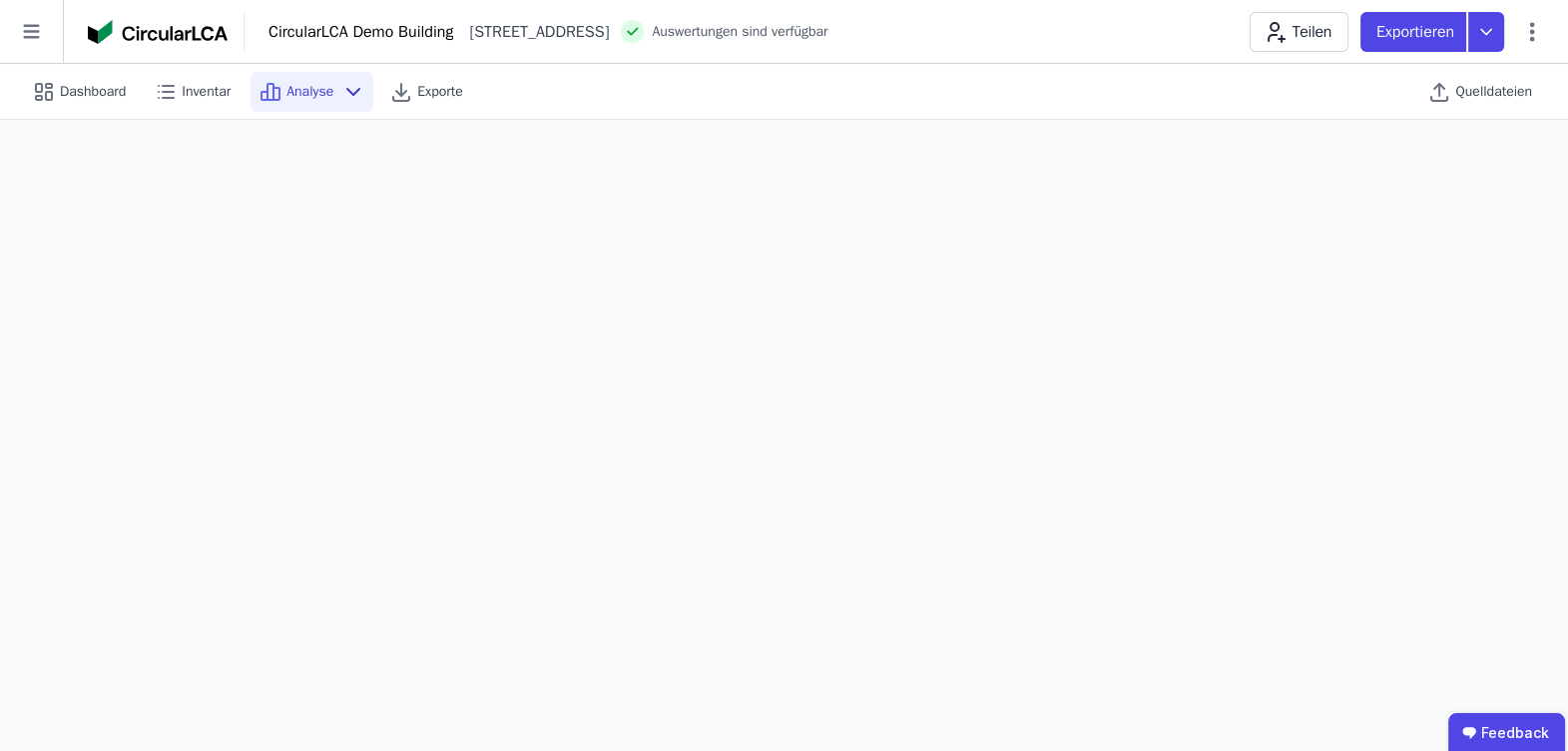 click on "Analyse" at bounding box center [311, 92] 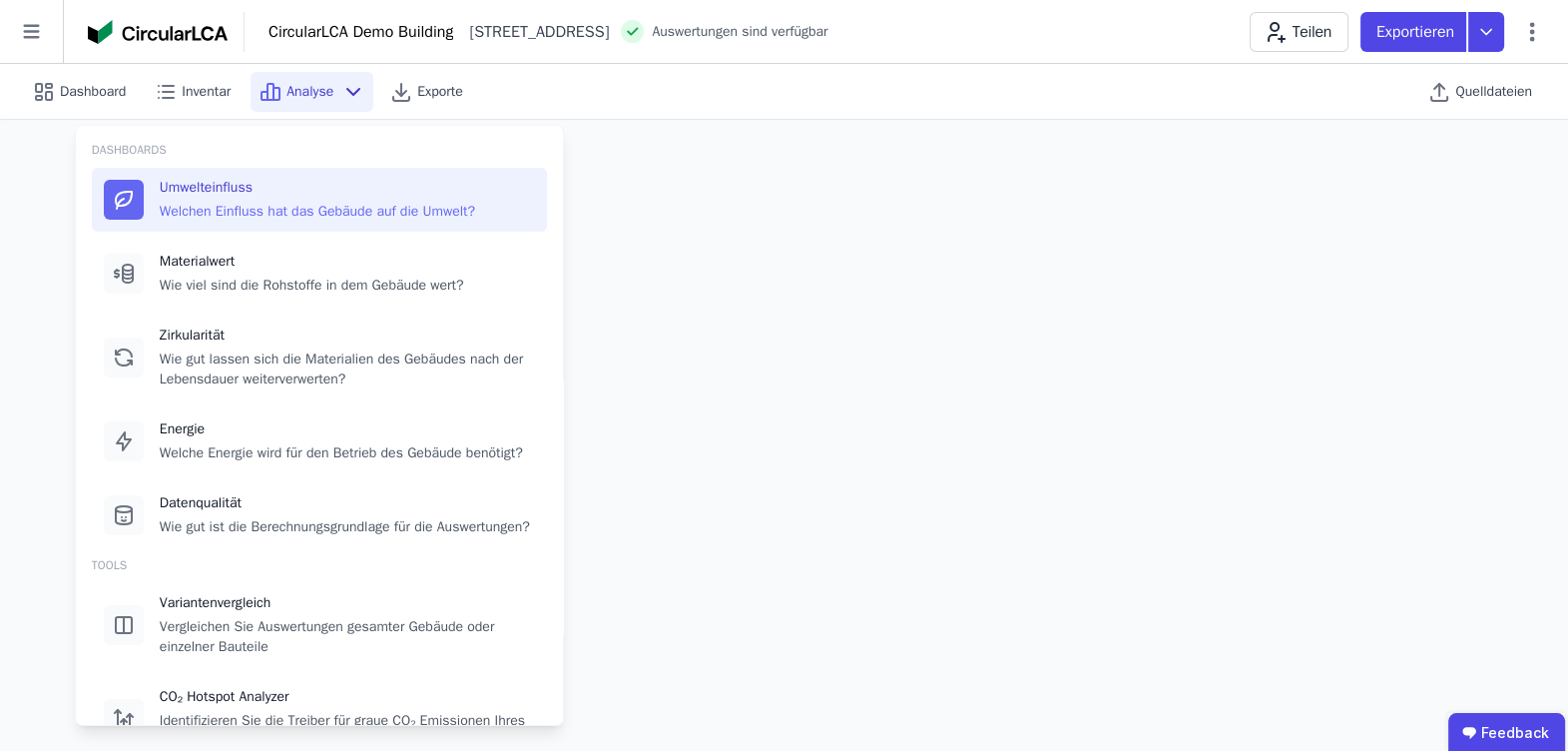 click on "Analyse" at bounding box center (311, 92) 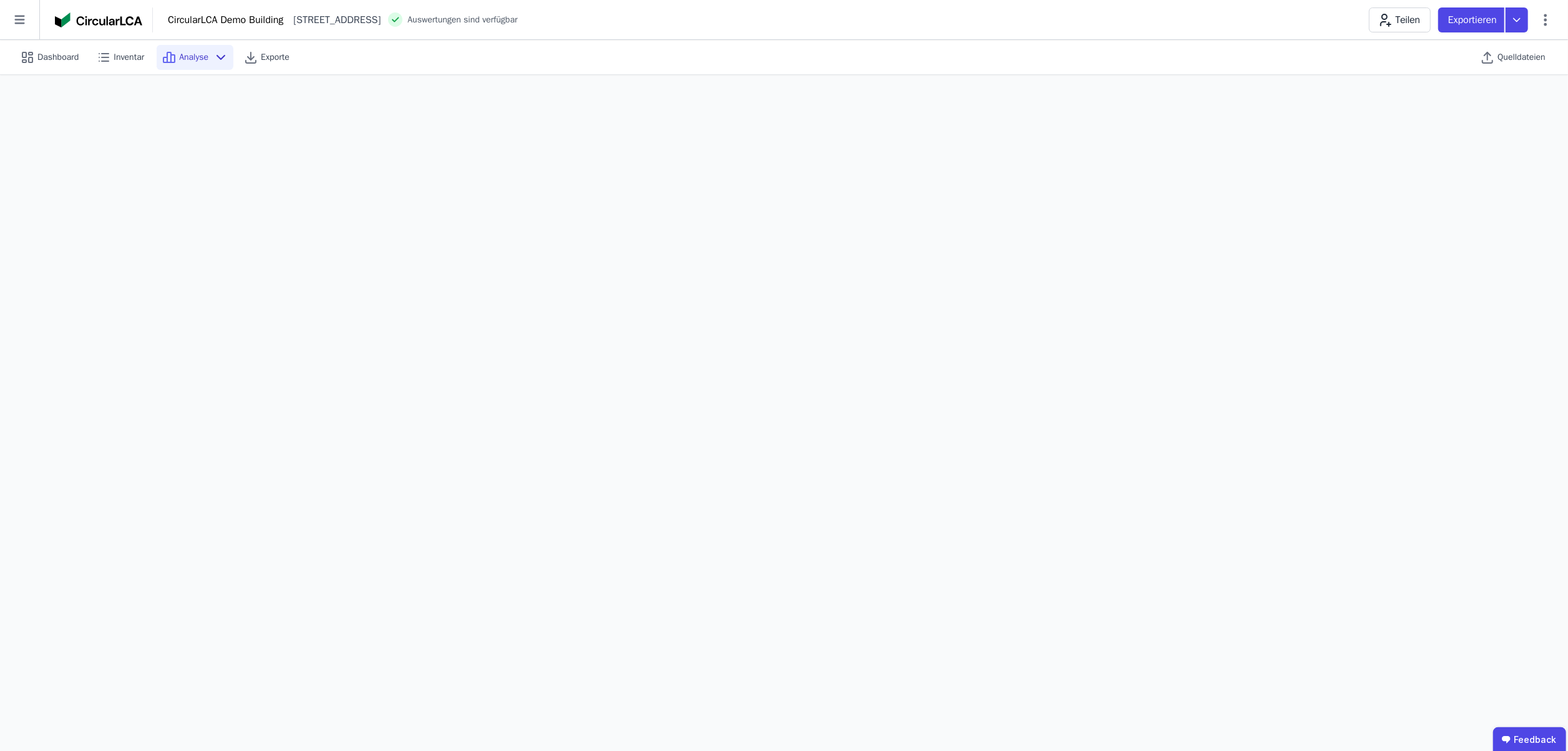 scroll, scrollTop: 58, scrollLeft: 0, axis: vertical 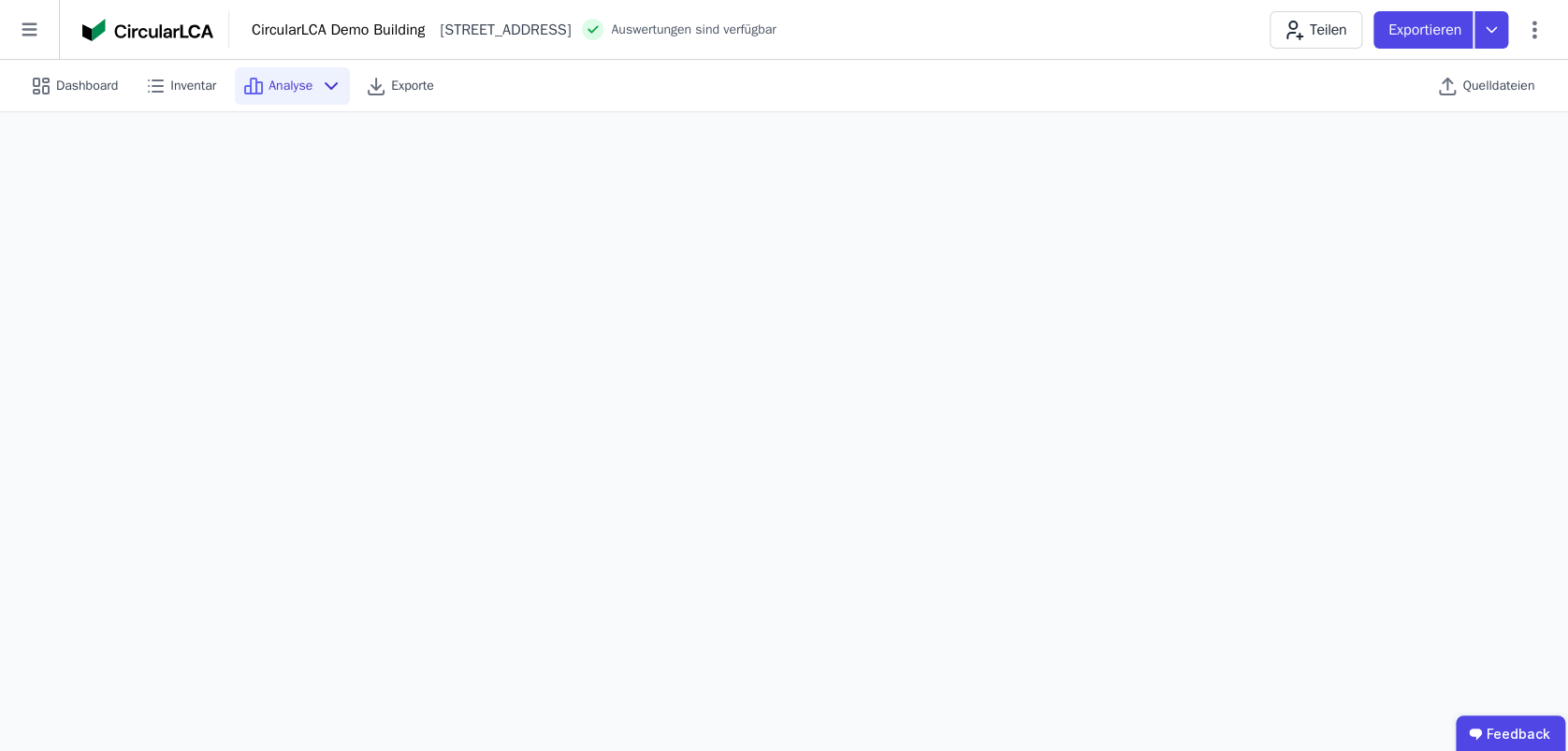 click 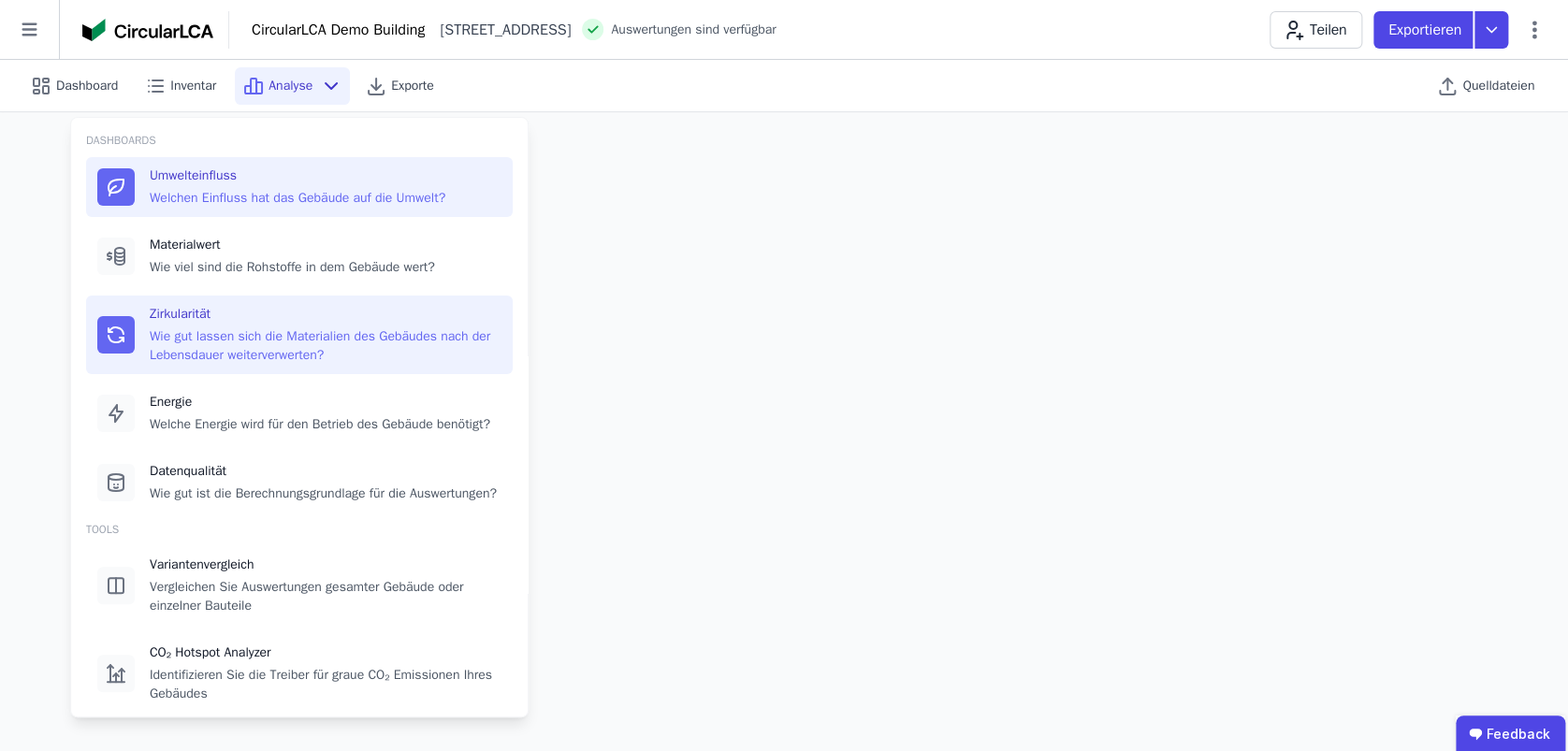 click on "Wie gut lassen sich die Materialien des Gebäudes nach der Lebensdauer weiterverwerten?" at bounding box center [326, 346] 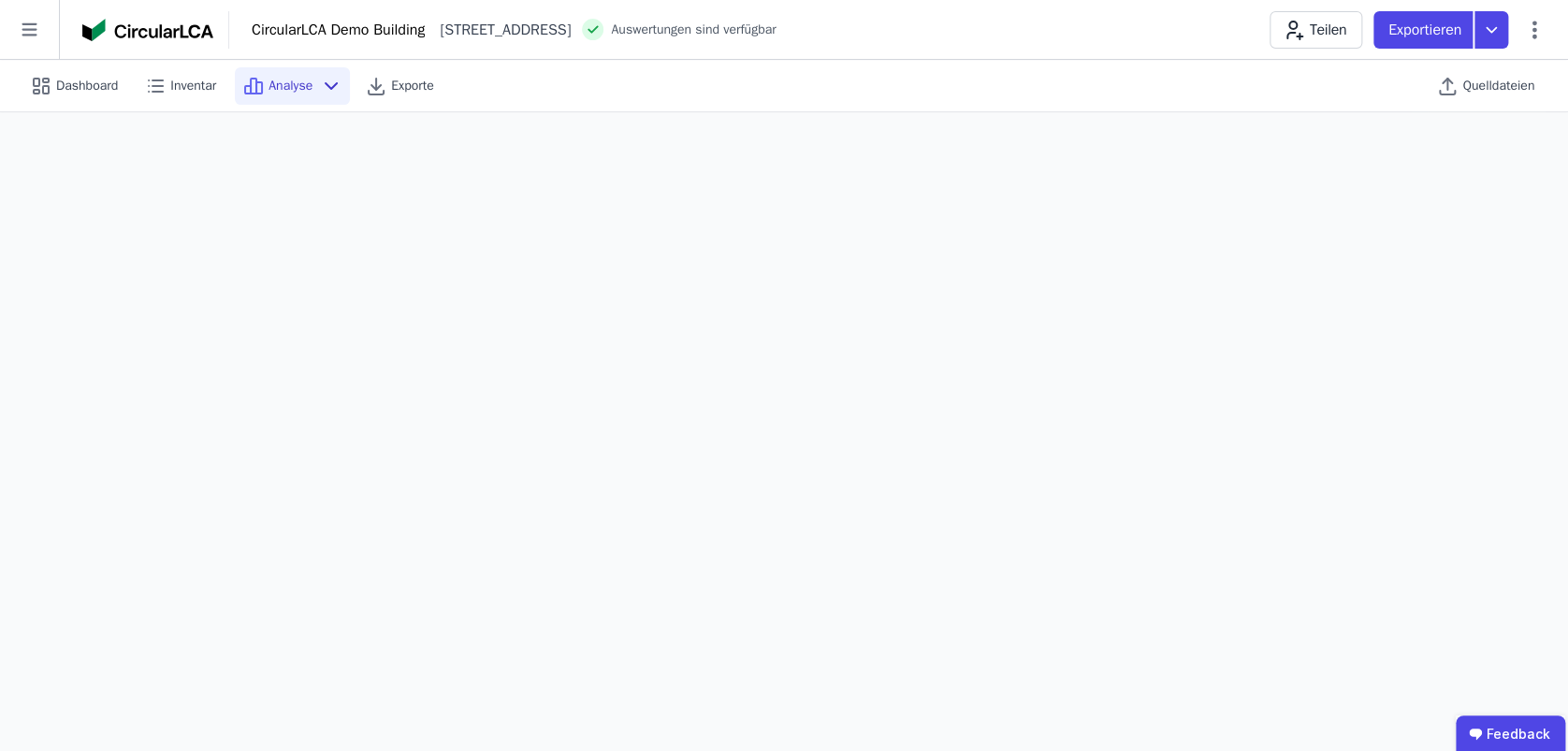 scroll, scrollTop: 0, scrollLeft: 0, axis: both 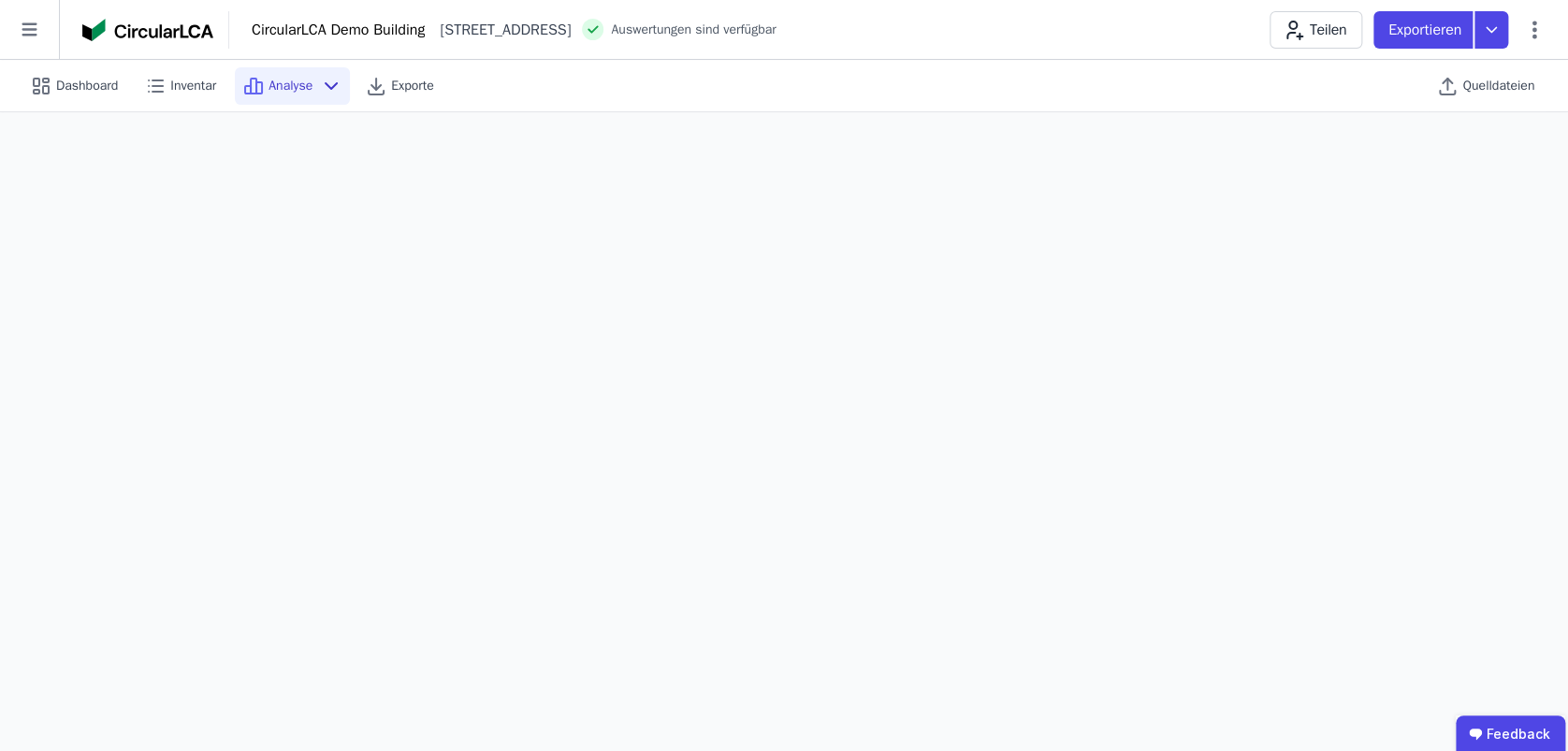 click on "Analyse" at bounding box center [292, 86] 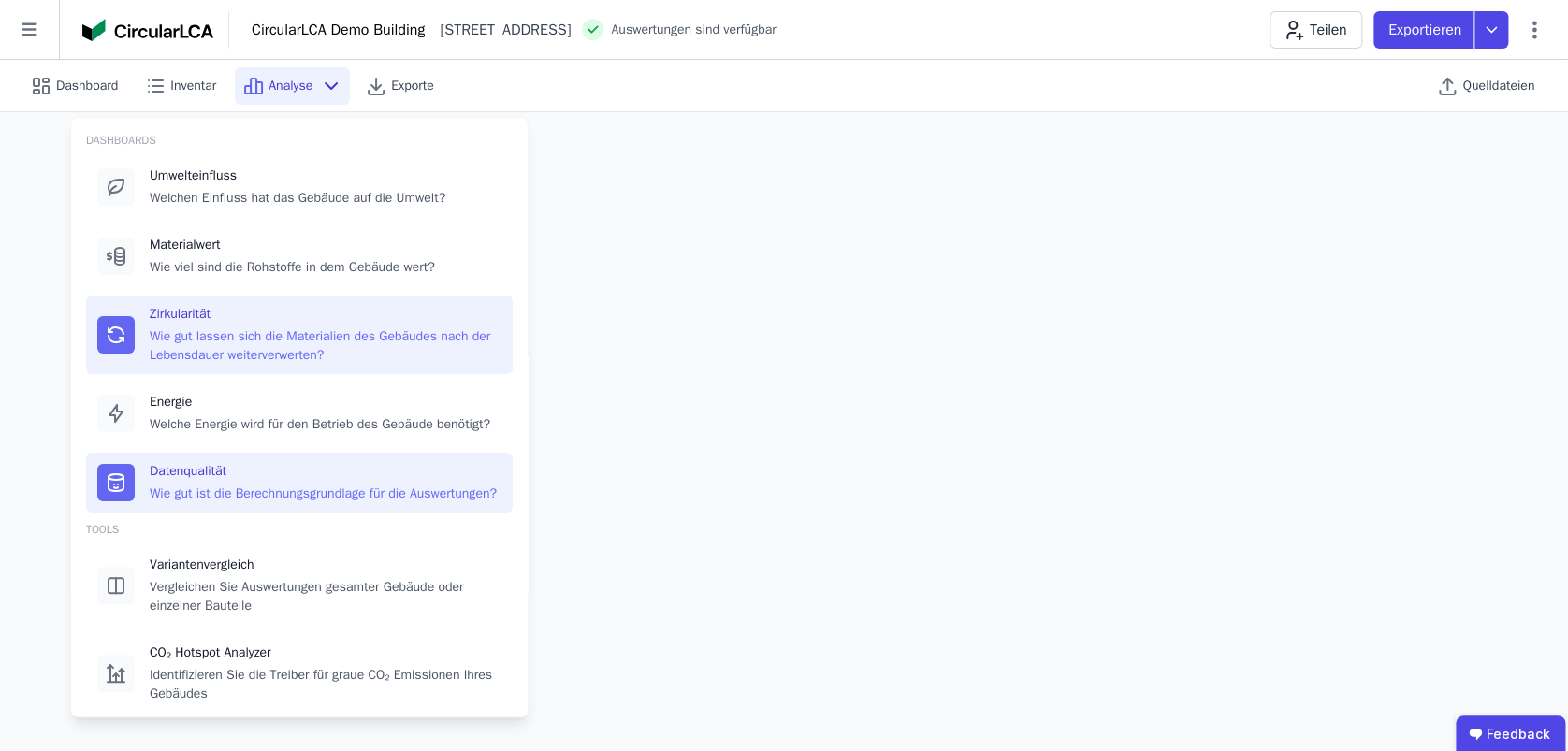 click on "Datenqualität" at bounding box center (323, 471) 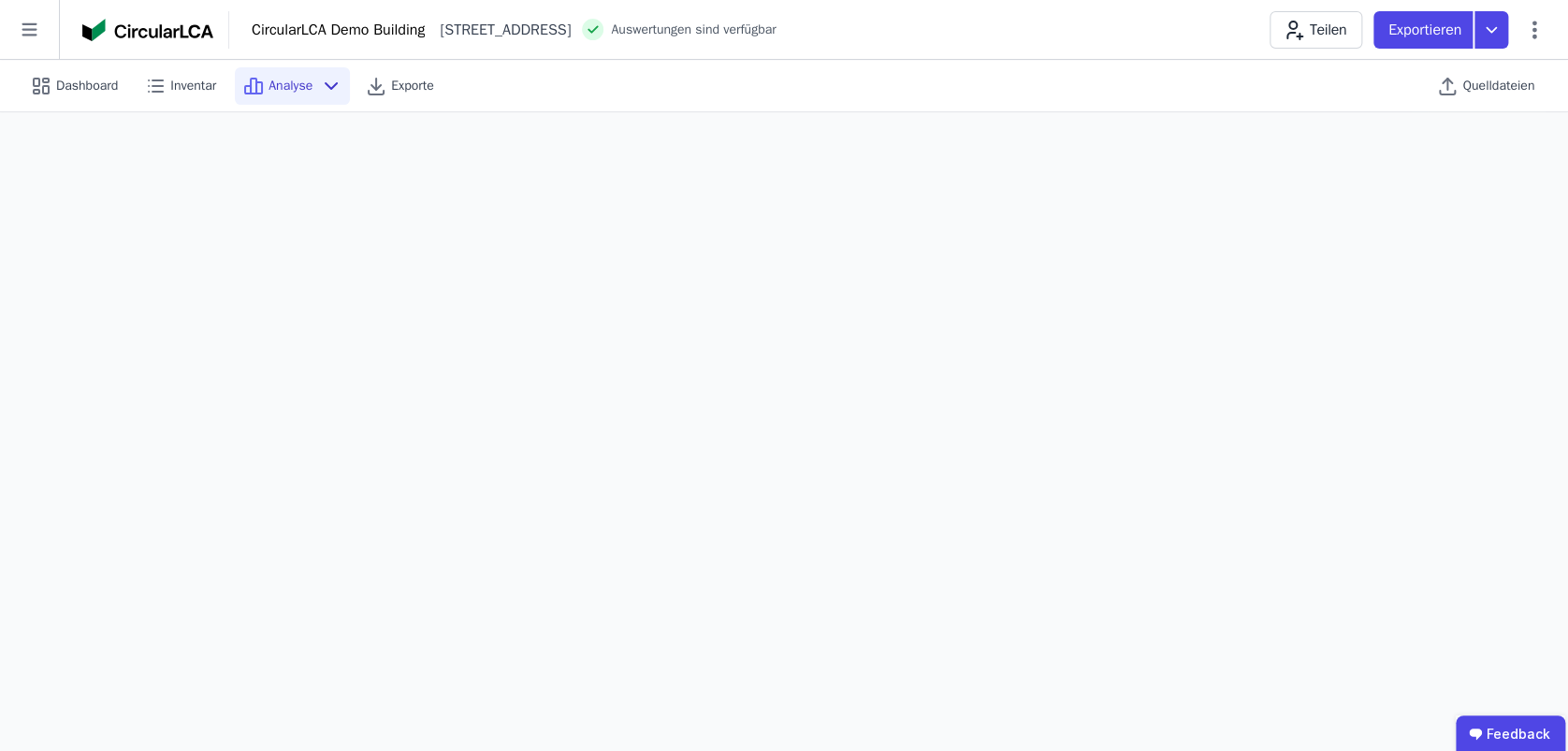 scroll, scrollTop: 0, scrollLeft: 0, axis: both 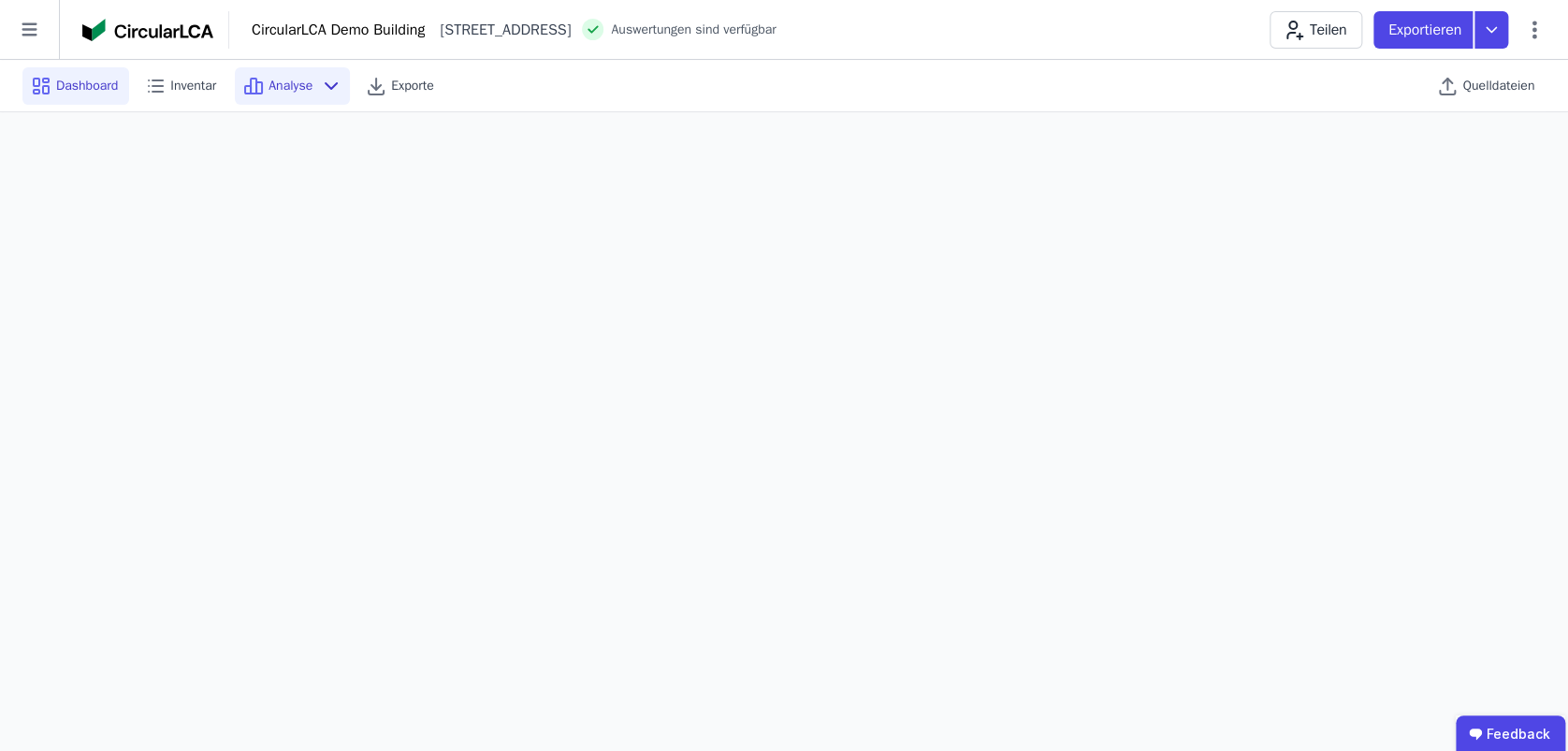 click on "Dashboard" at bounding box center [87, 86] 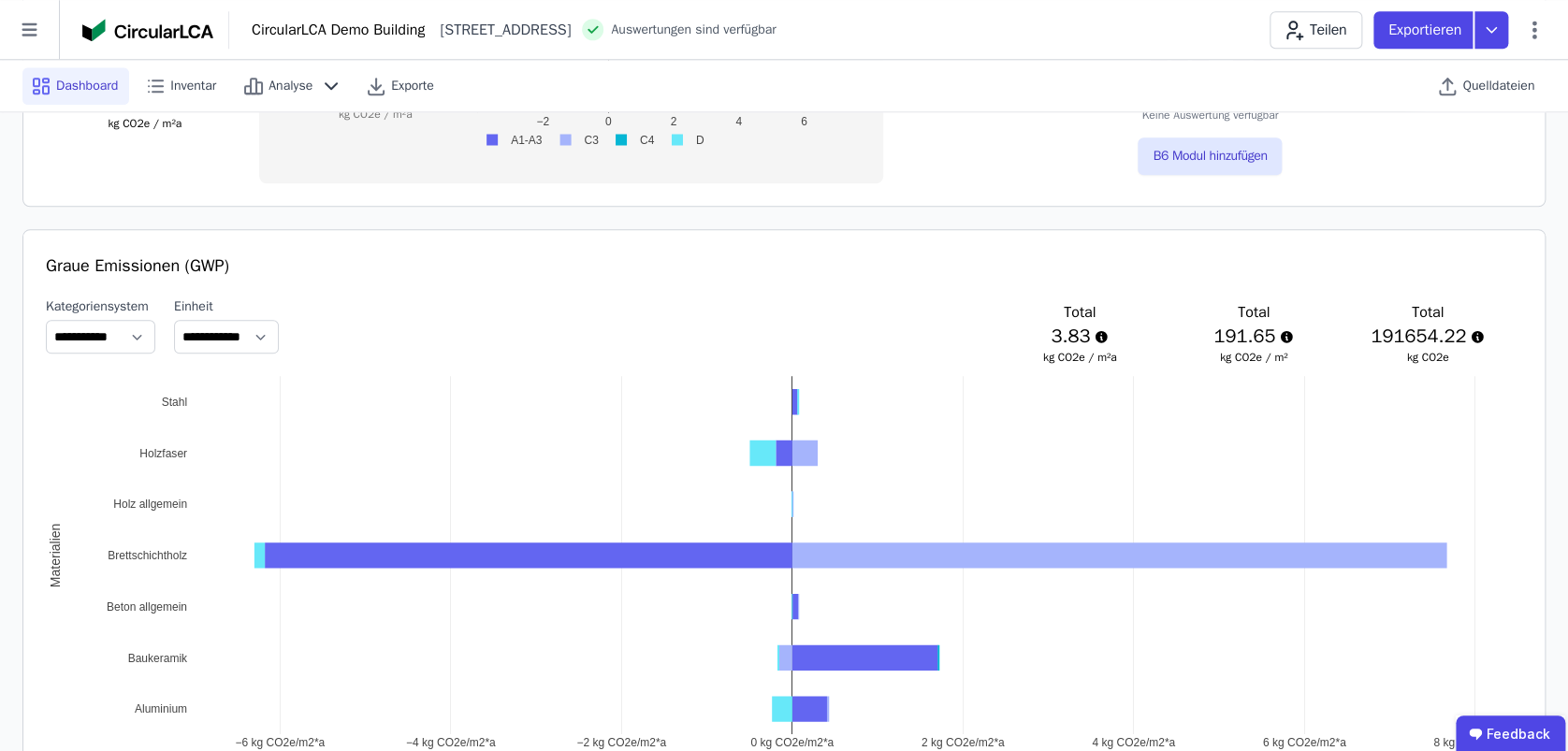 scroll, scrollTop: 997, scrollLeft: 0, axis: vertical 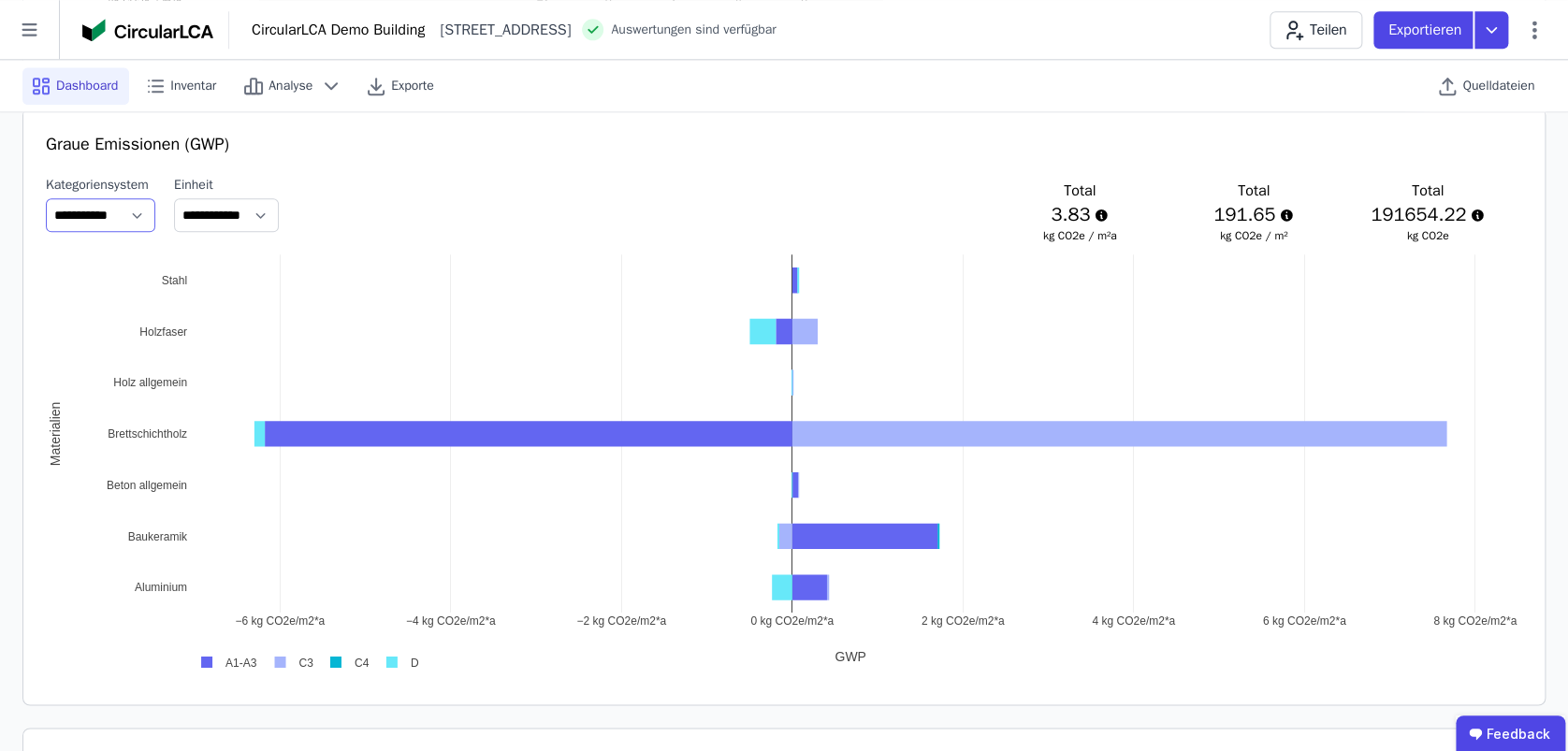 click on "**********" at bounding box center [100, 215] 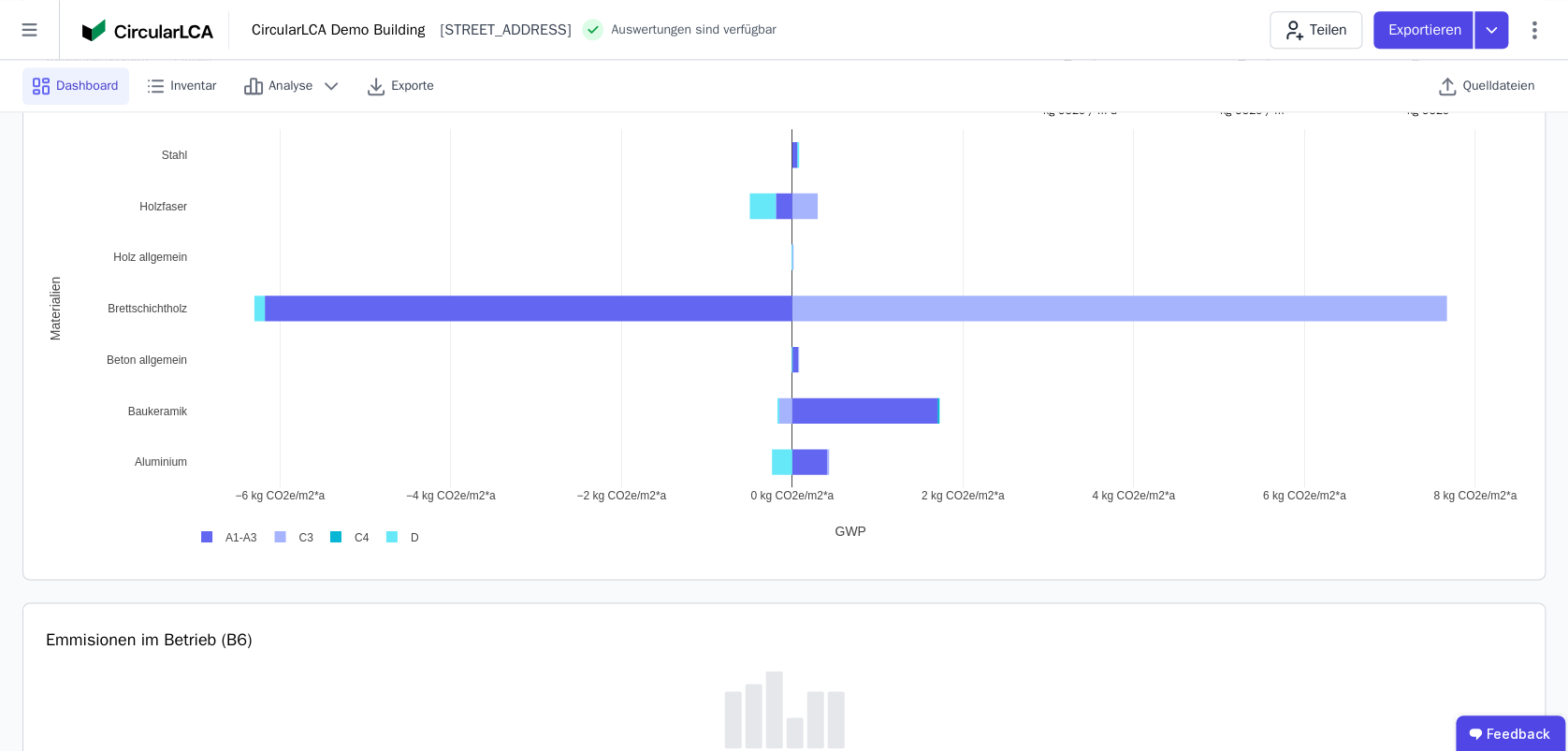 scroll, scrollTop: 997, scrollLeft: 0, axis: vertical 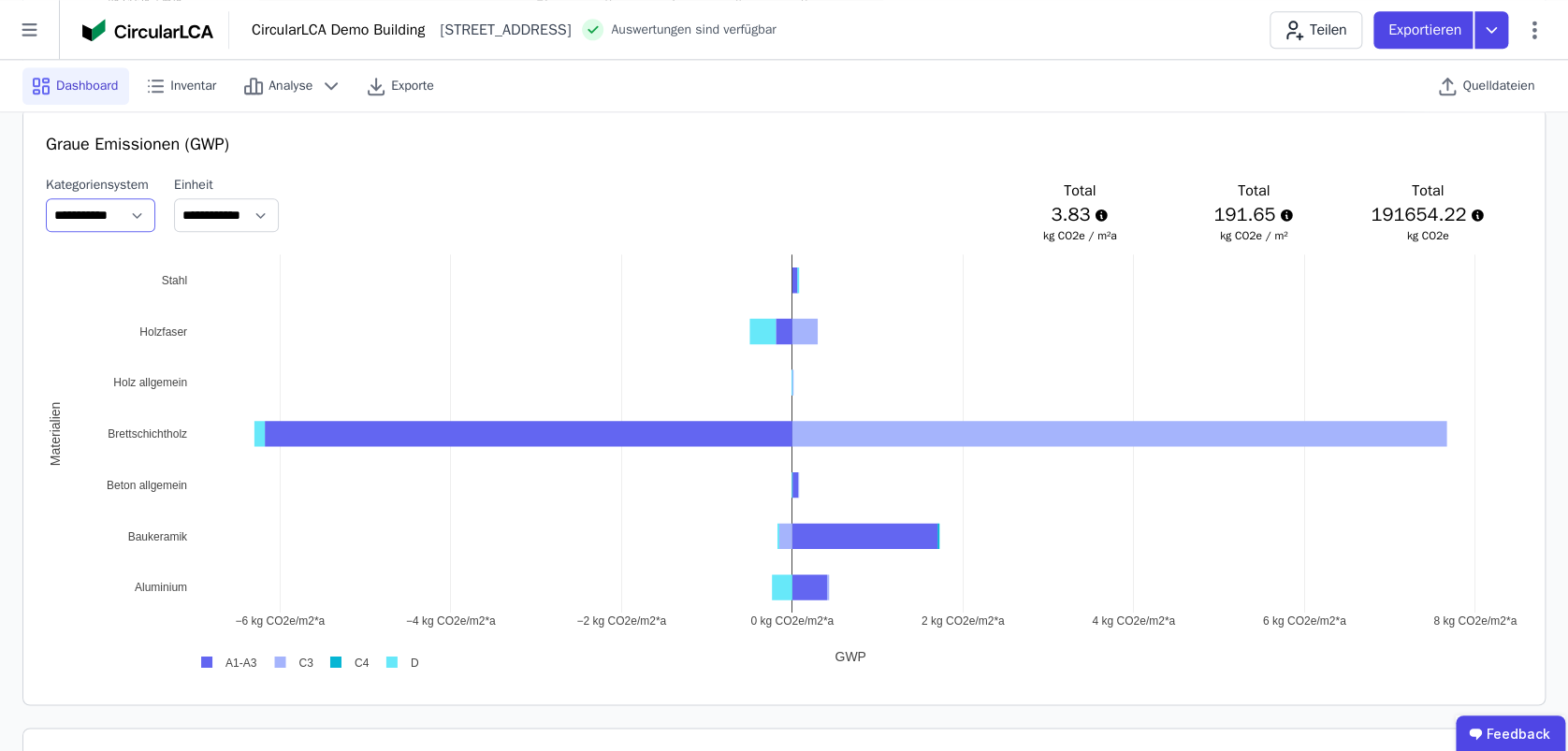 click on "**********" at bounding box center (100, 215) 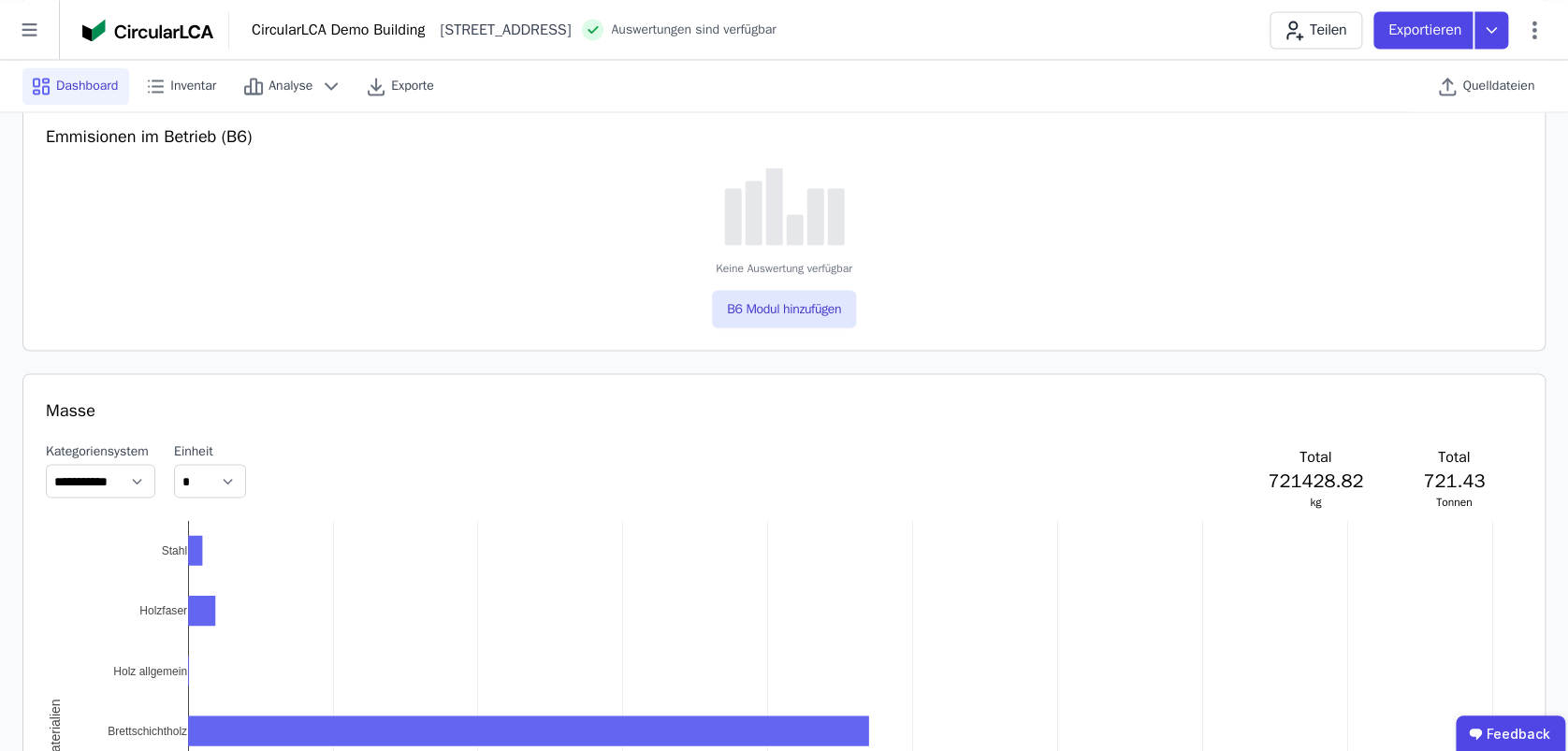 scroll, scrollTop: 1745, scrollLeft: 0, axis: vertical 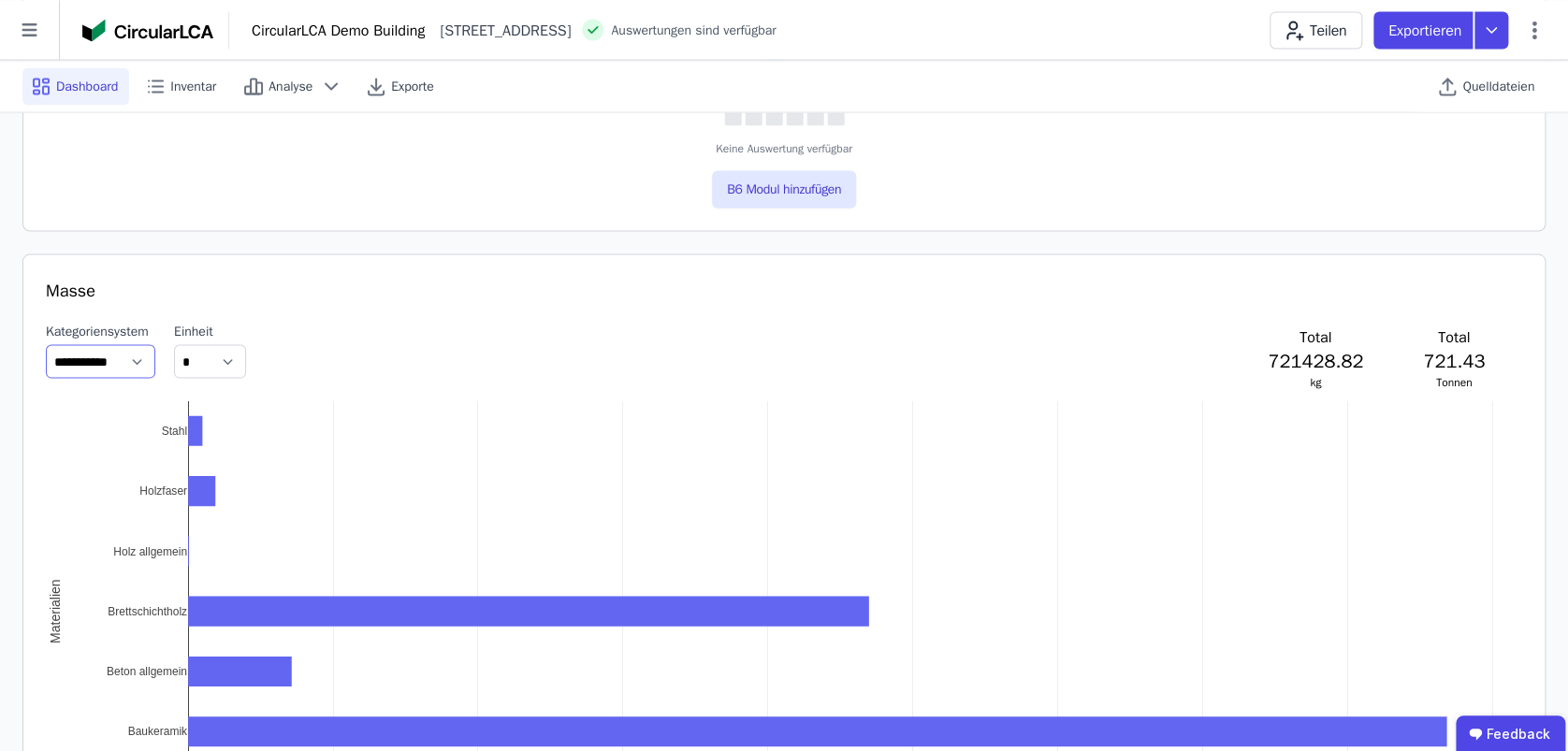 click on "**********" at bounding box center (100, 361) 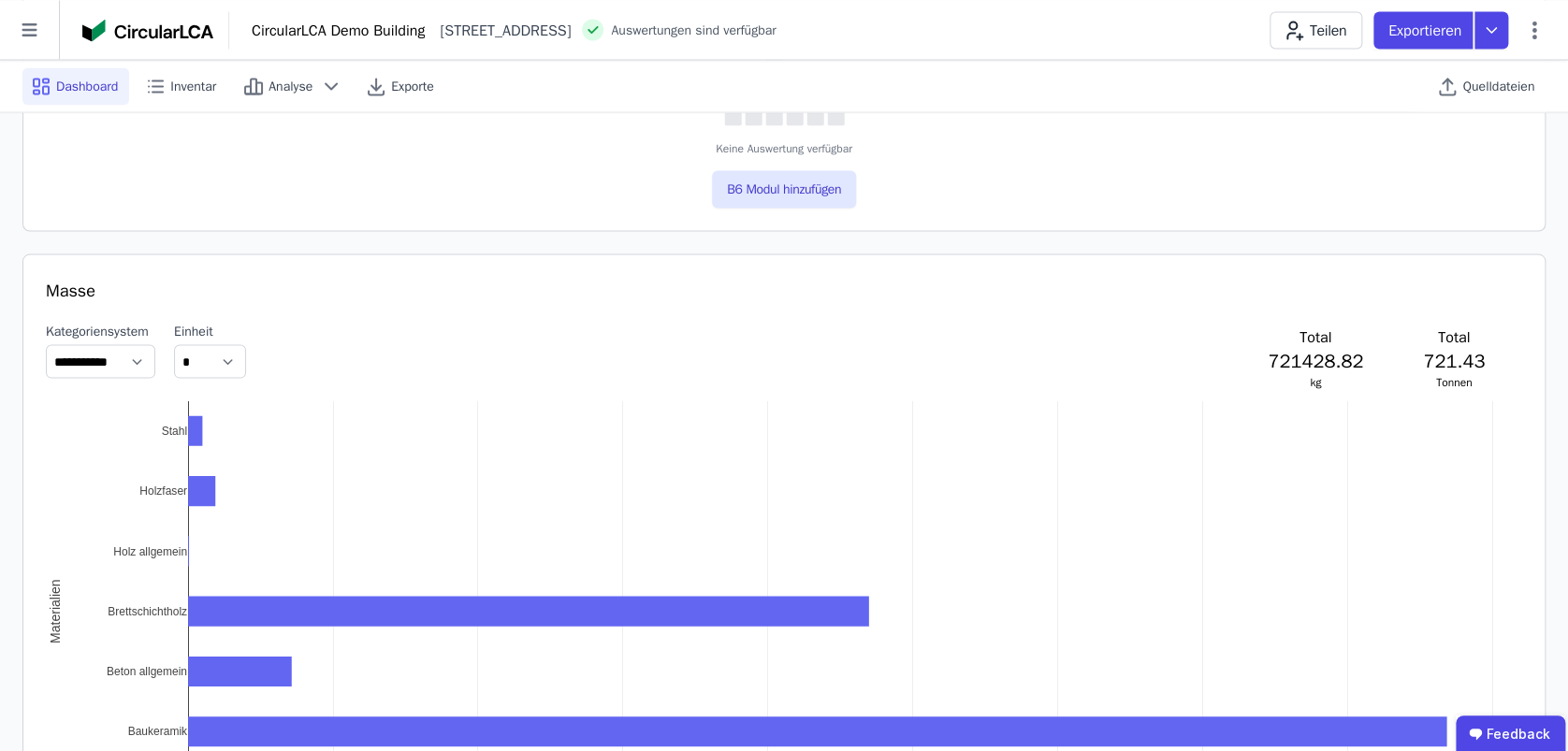 click on "**********" at bounding box center [784, 552] 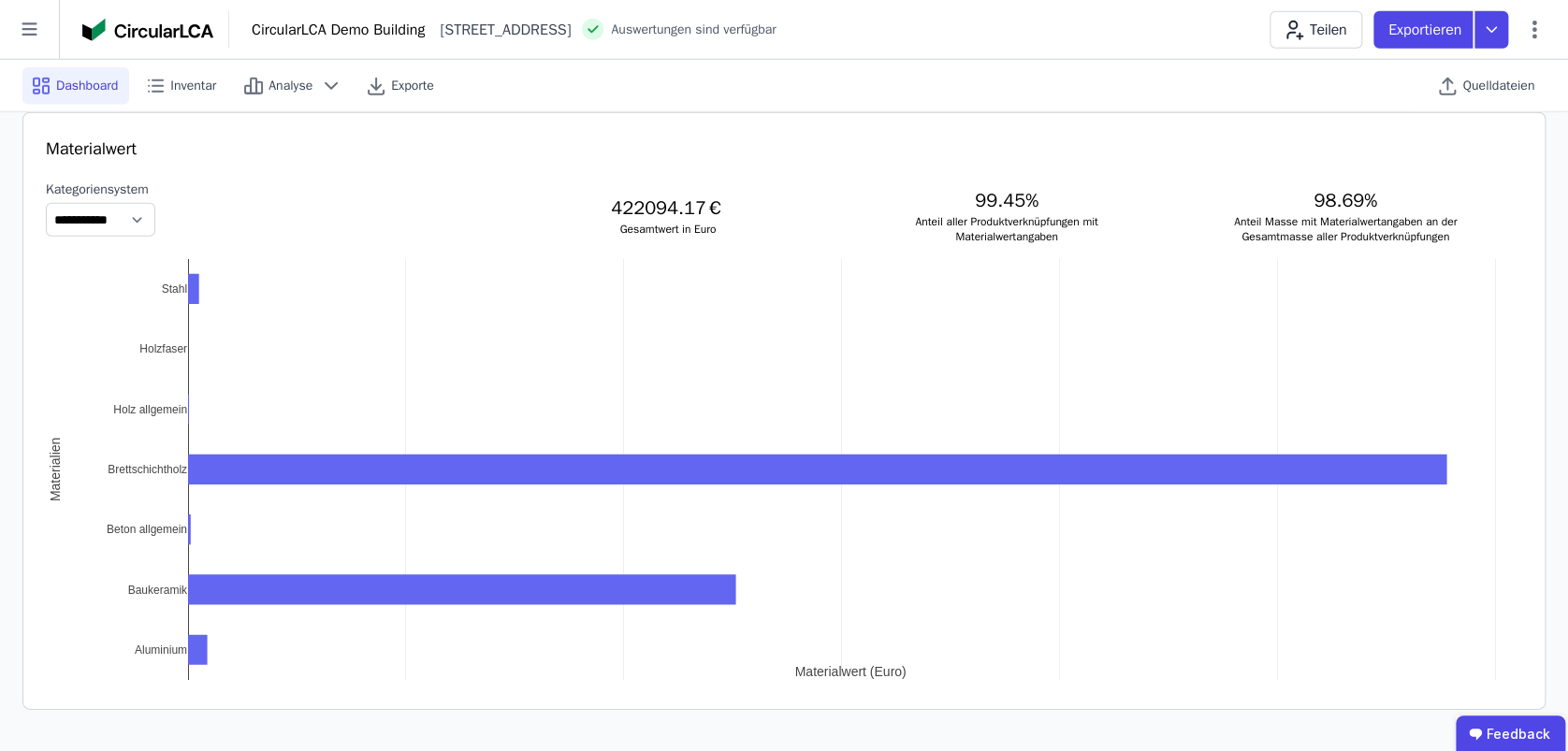 scroll, scrollTop: 2258, scrollLeft: 0, axis: vertical 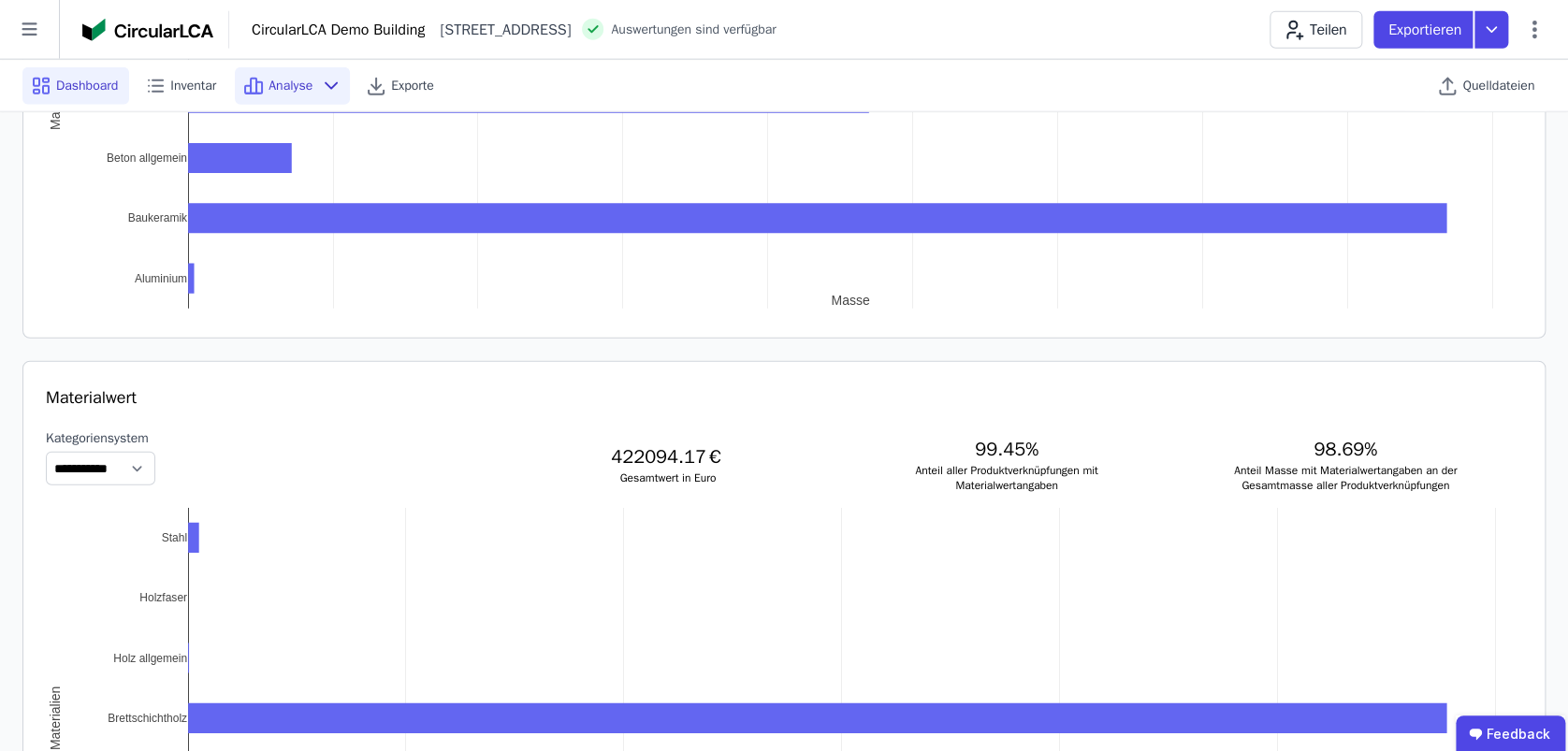 click on "Analyse" at bounding box center [290, 86] 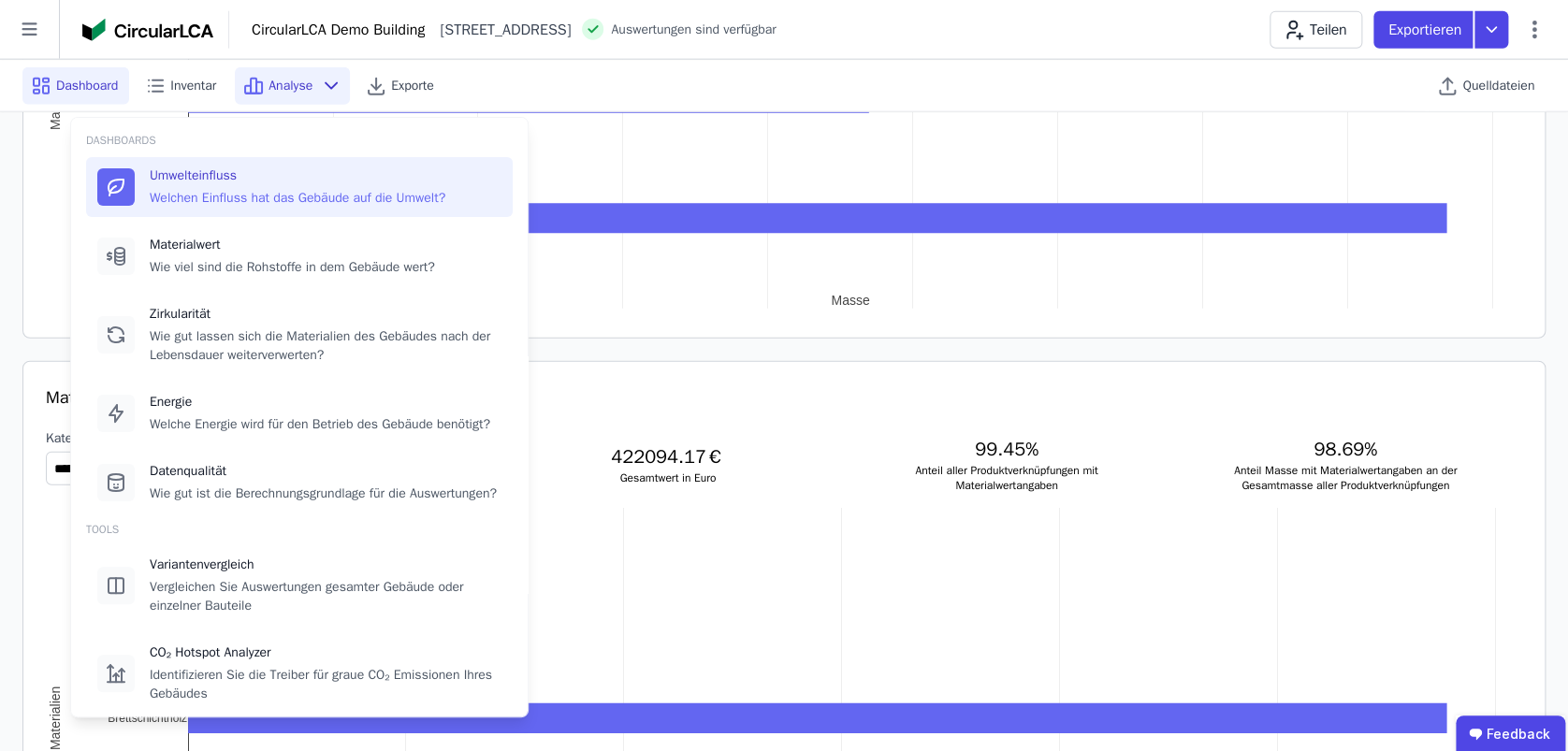 click on "Umwelteinfluss" at bounding box center [298, 176] 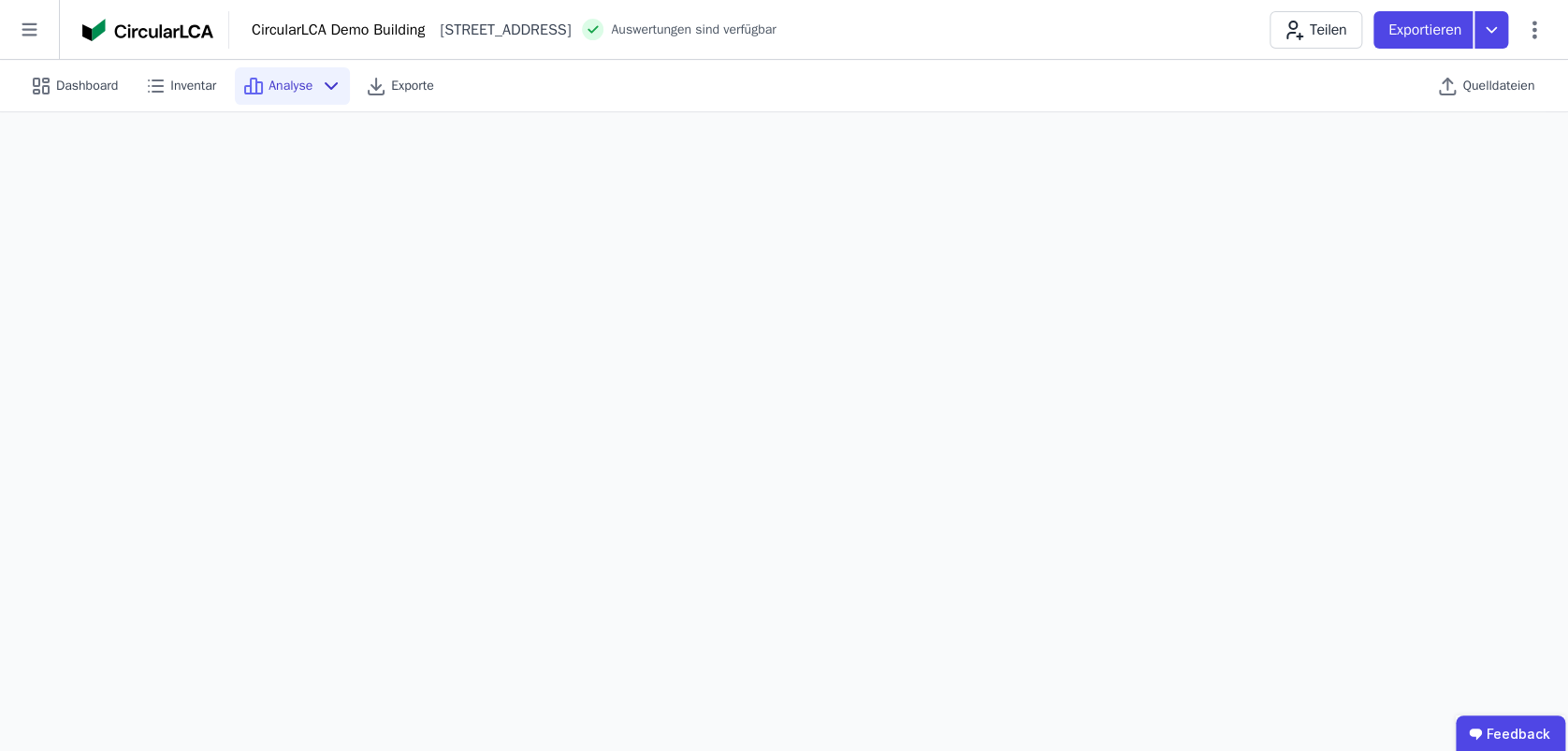 scroll, scrollTop: 112, scrollLeft: 0, axis: vertical 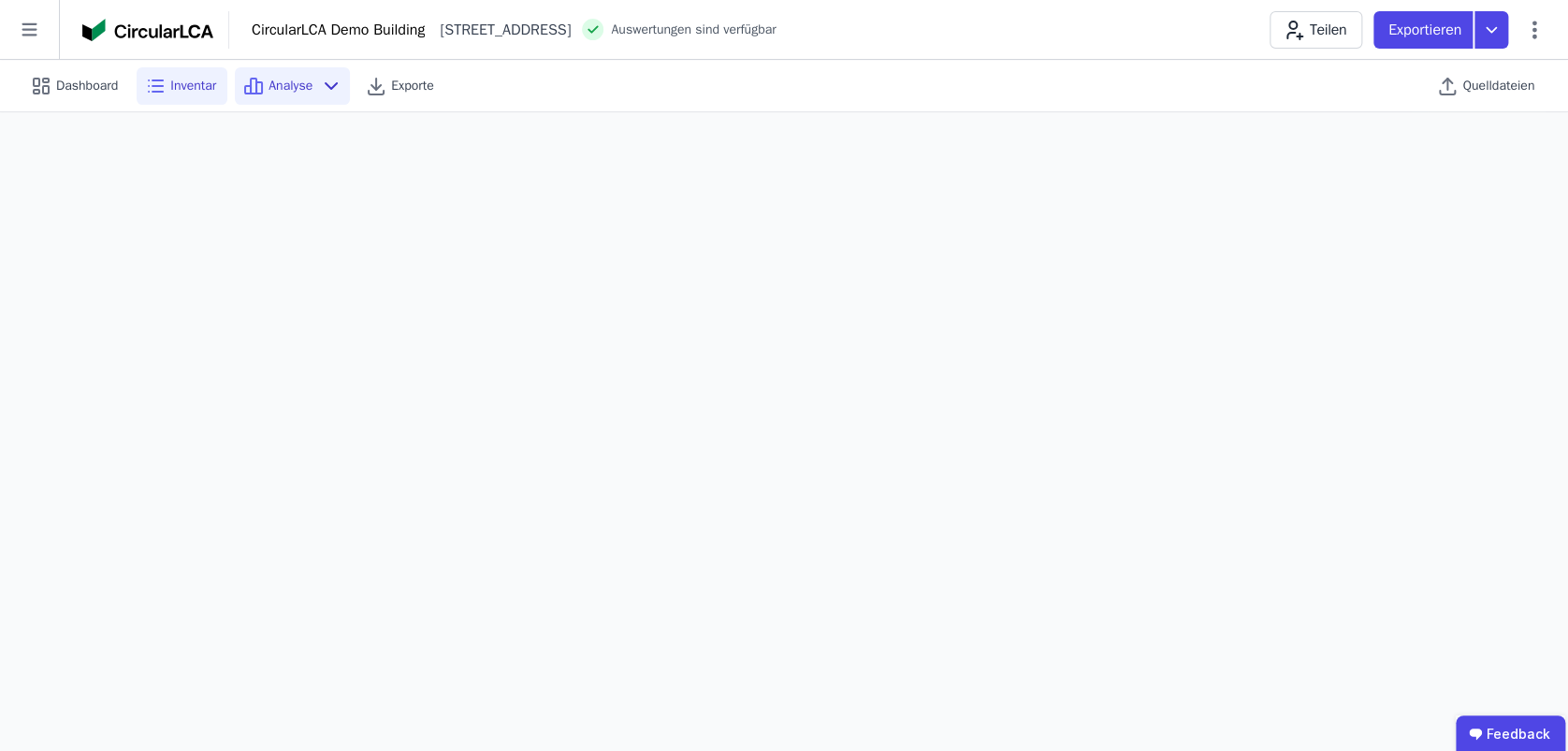 click on "Inventar" at bounding box center [193, 86] 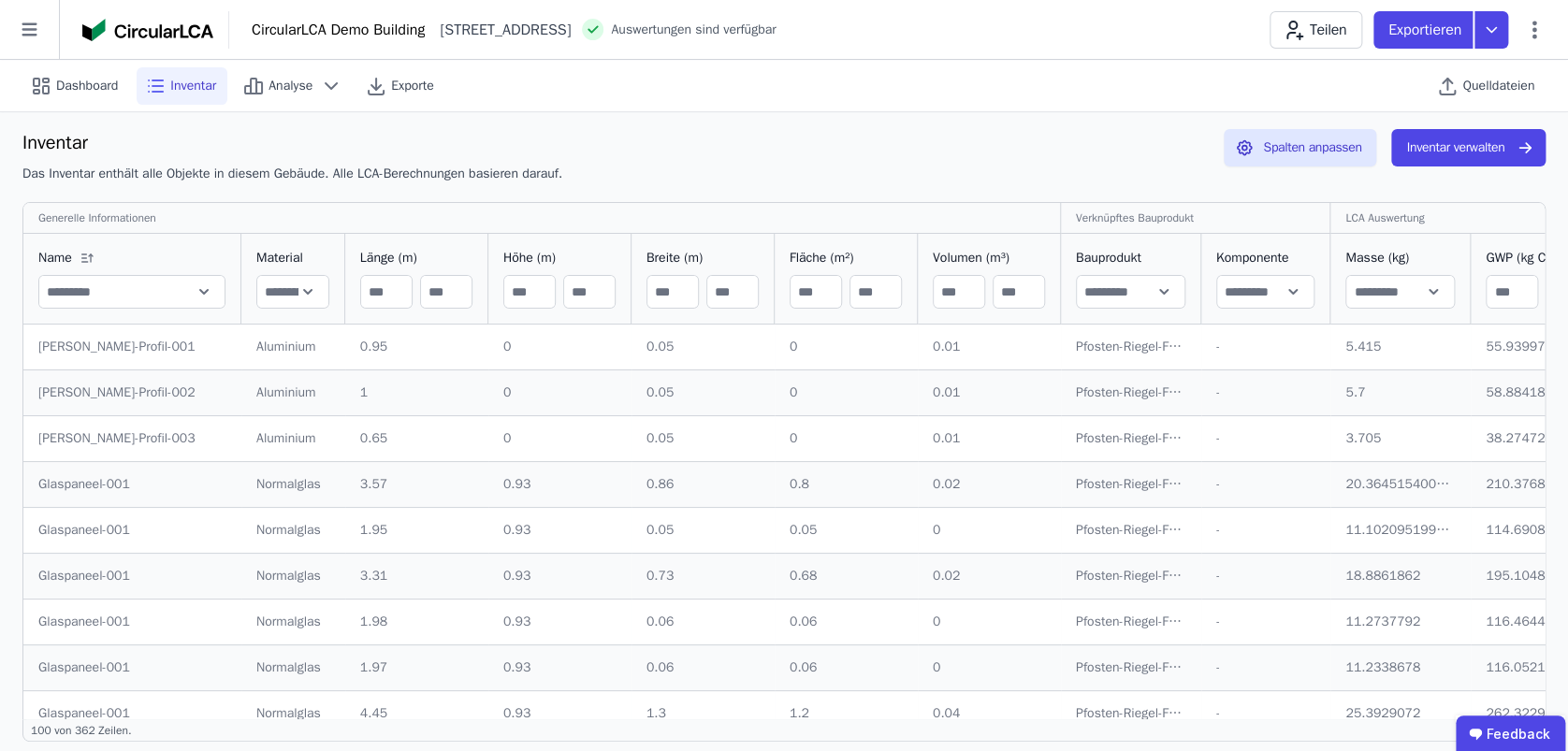 scroll, scrollTop: 19, scrollLeft: 0, axis: vertical 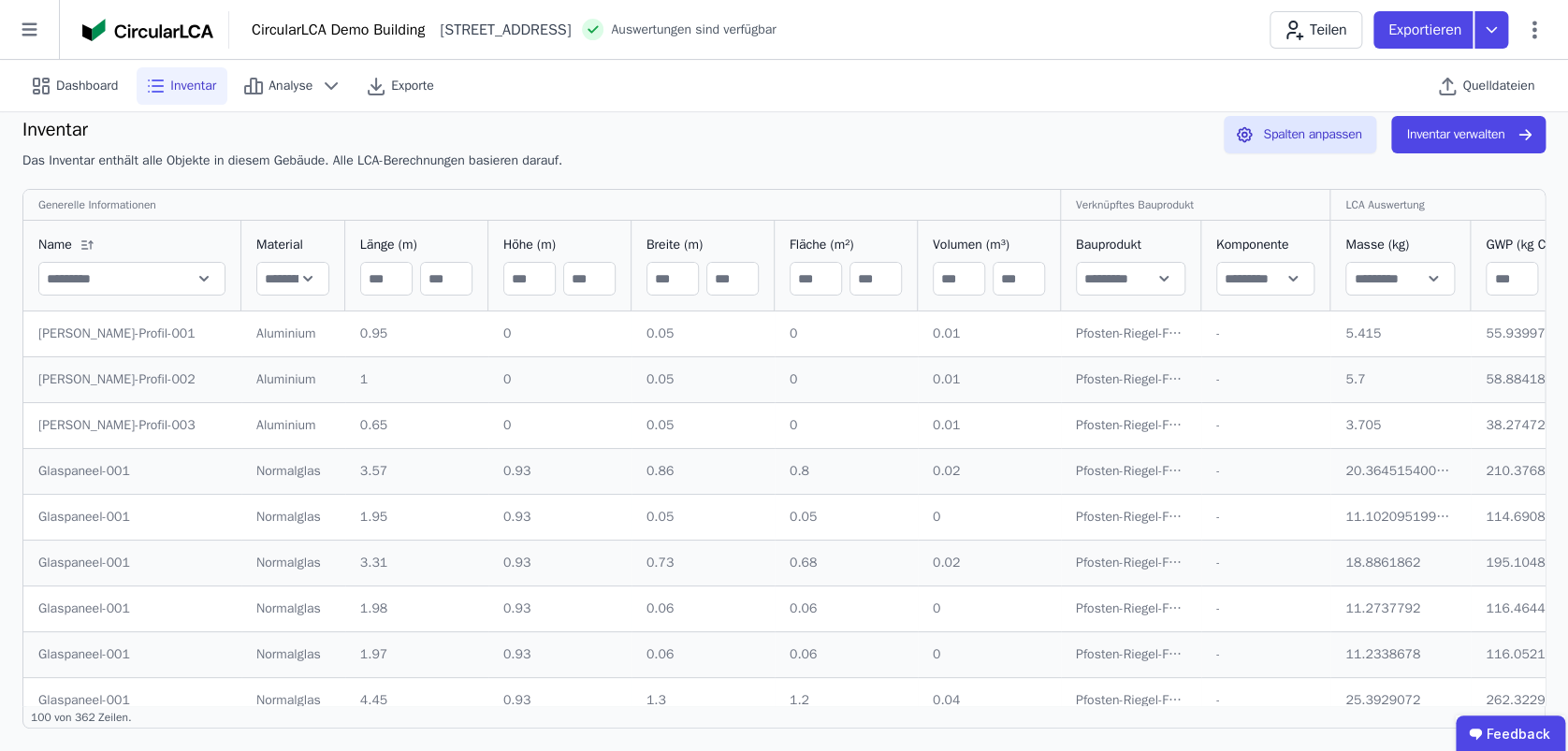 click at bounding box center [1130, 279] 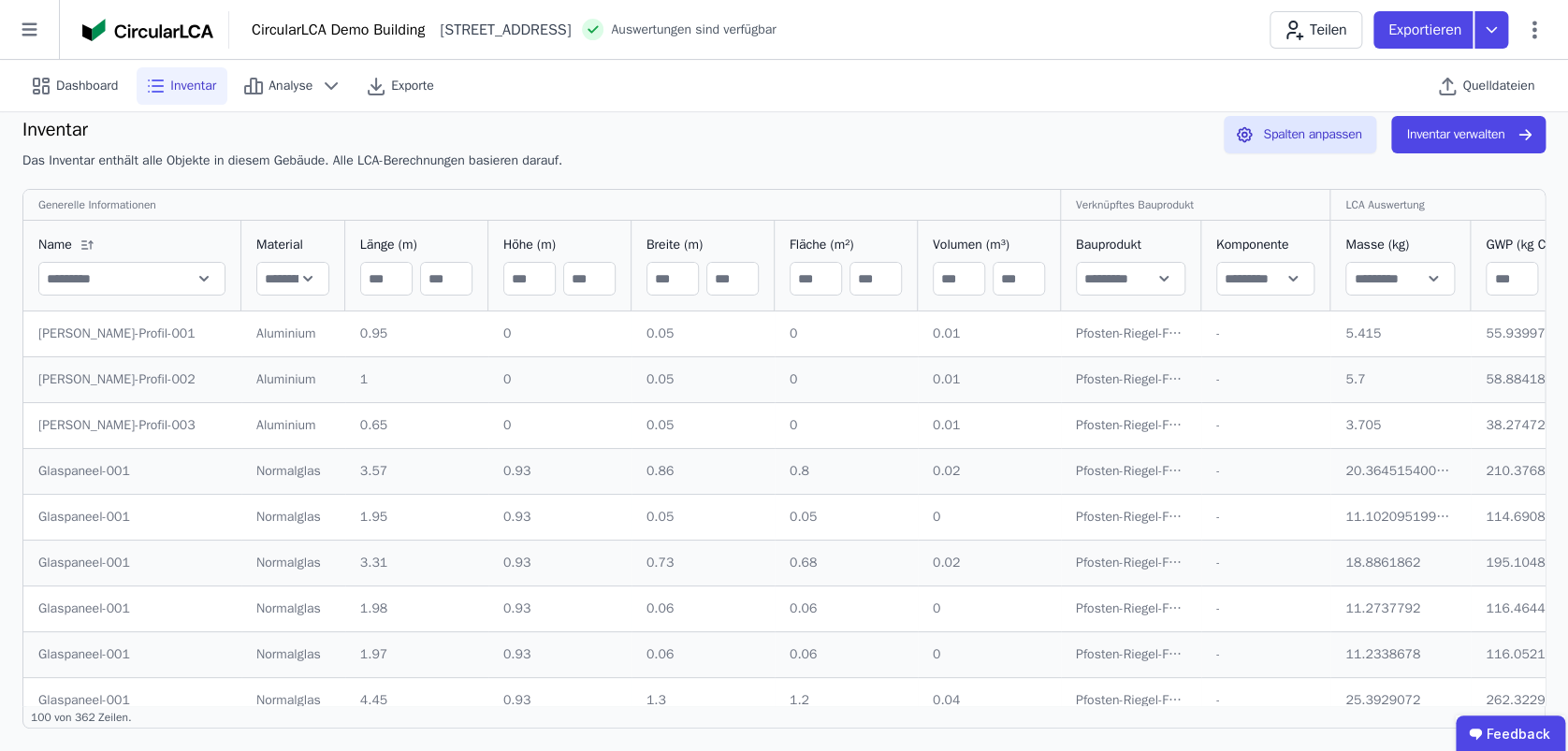 click at bounding box center [1265, 279] 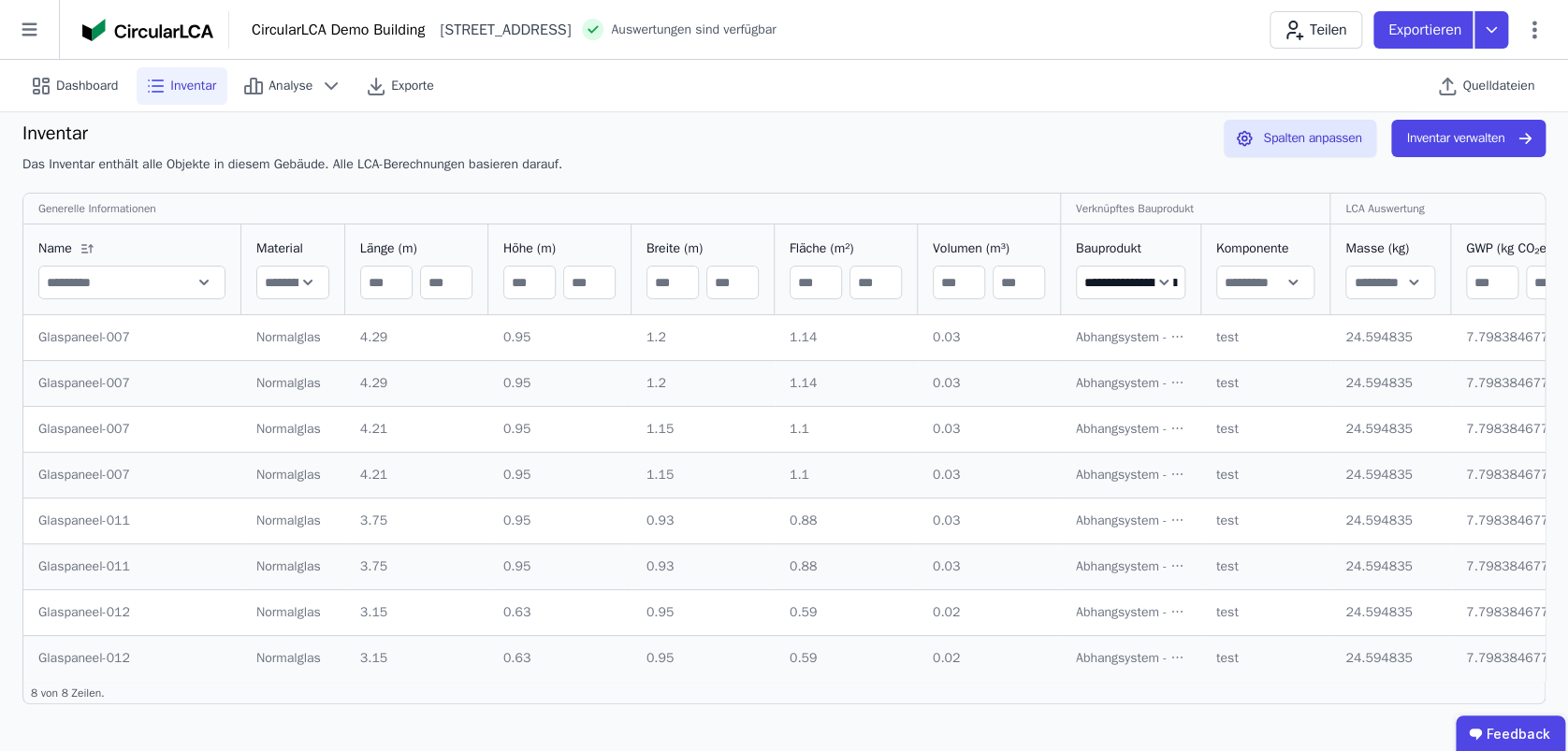 scroll, scrollTop: 15, scrollLeft: 0, axis: vertical 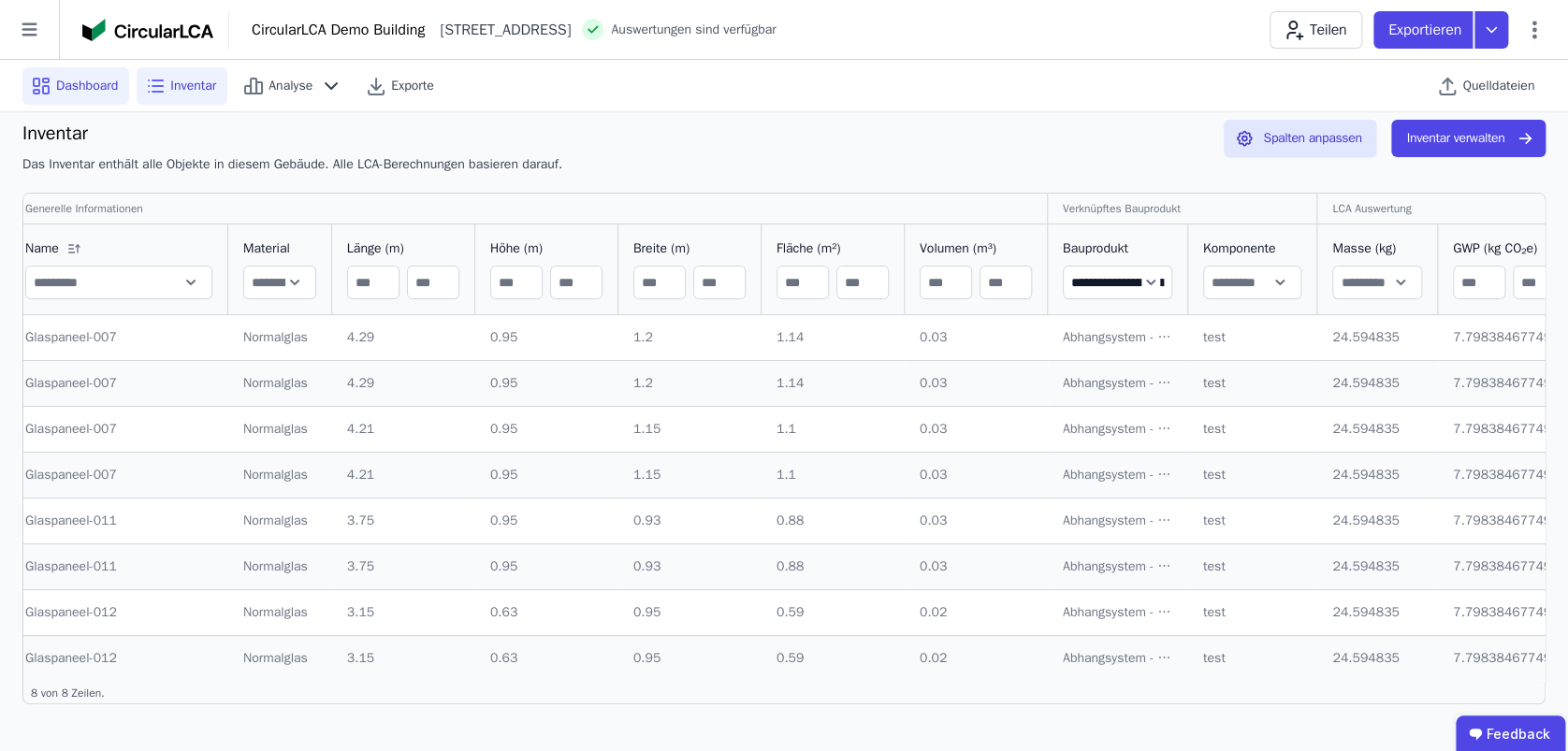 click on "Dashboard" at bounding box center [87, 86] 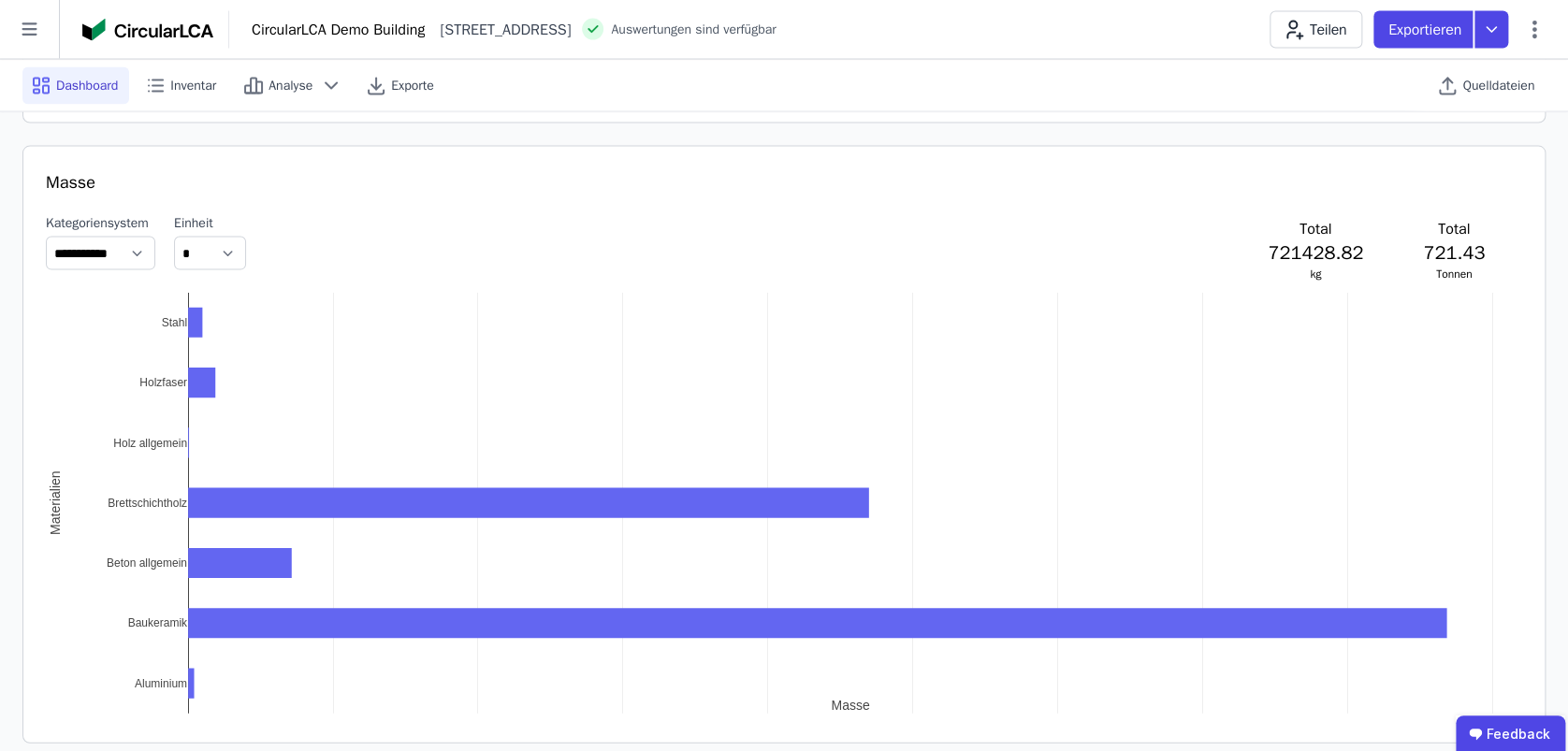 scroll, scrollTop: 1885, scrollLeft: 0, axis: vertical 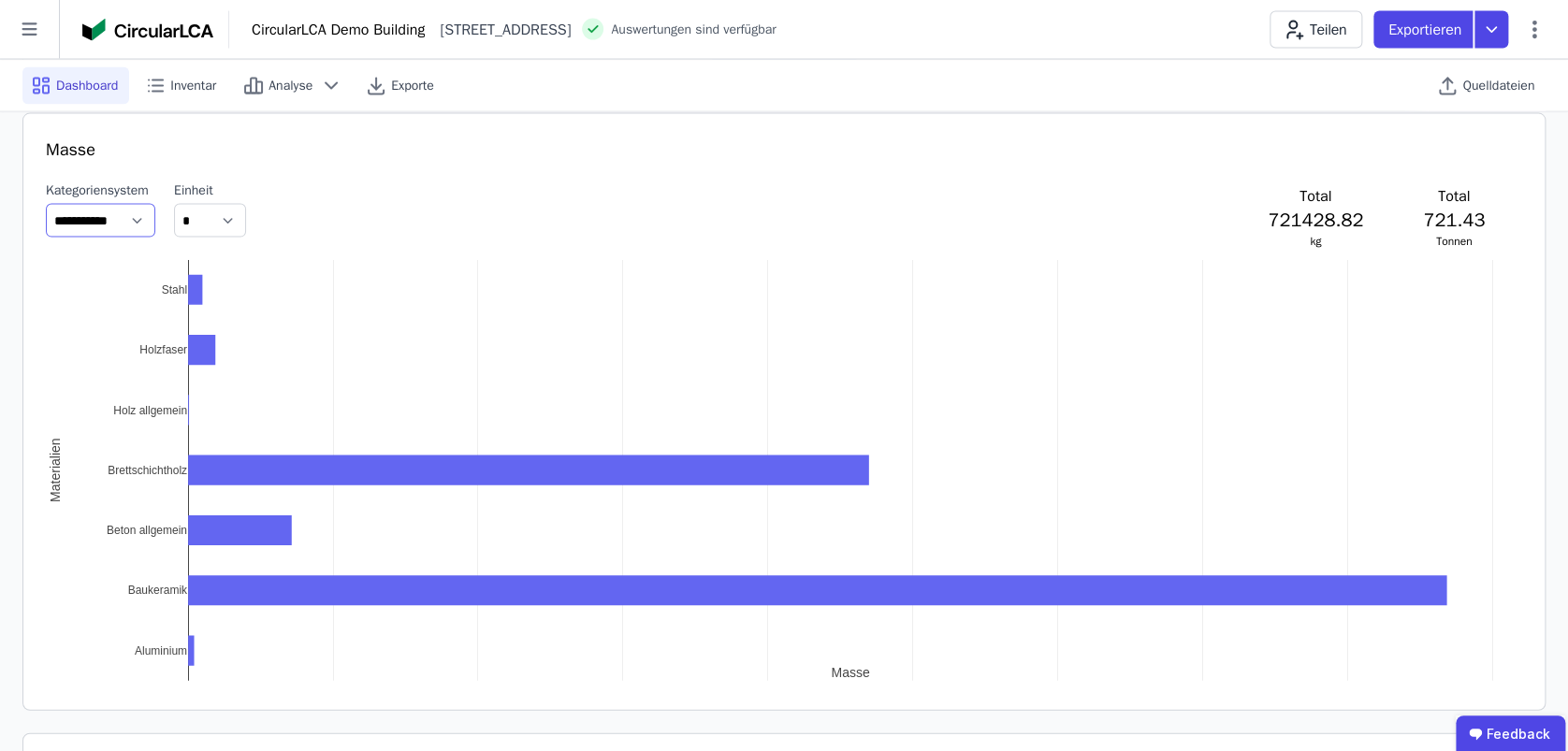 click on "**********" at bounding box center (100, 221) 